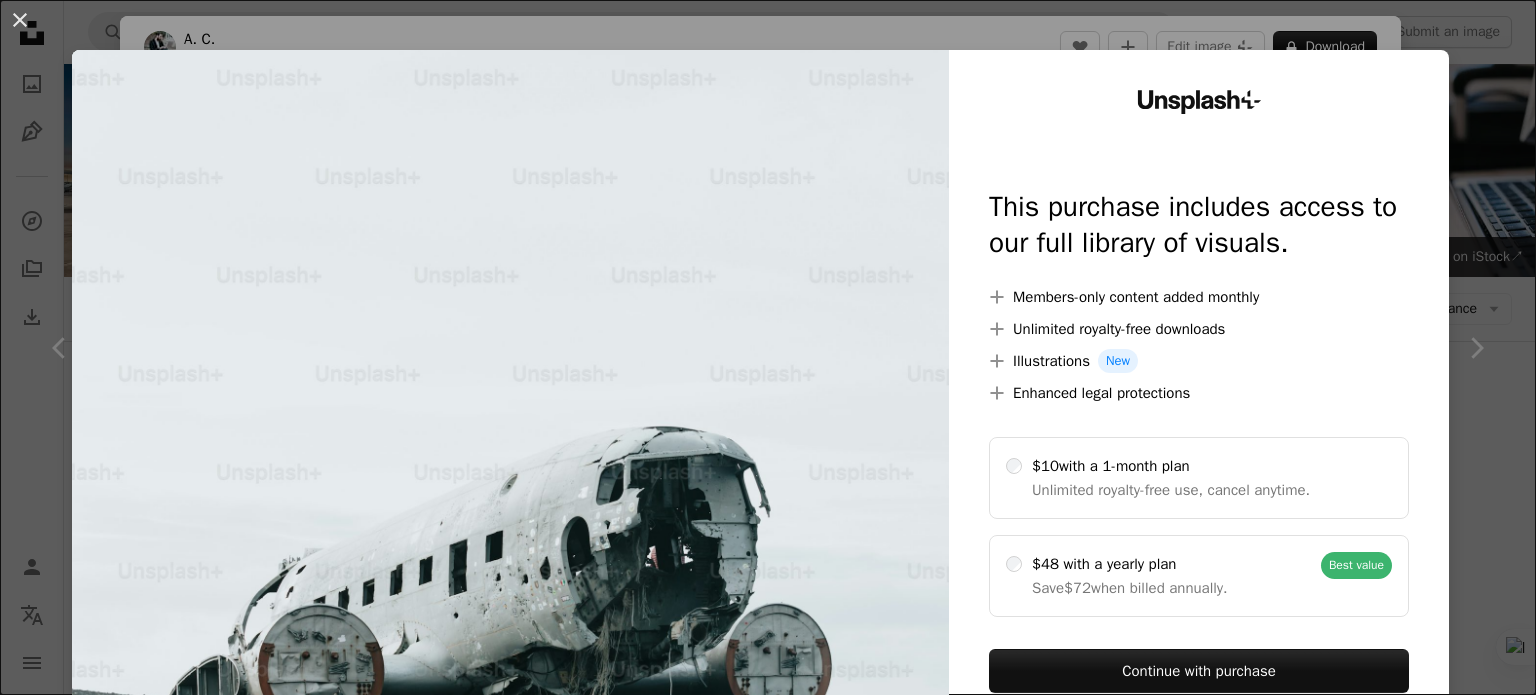 scroll, scrollTop: 2291, scrollLeft: 0, axis: vertical 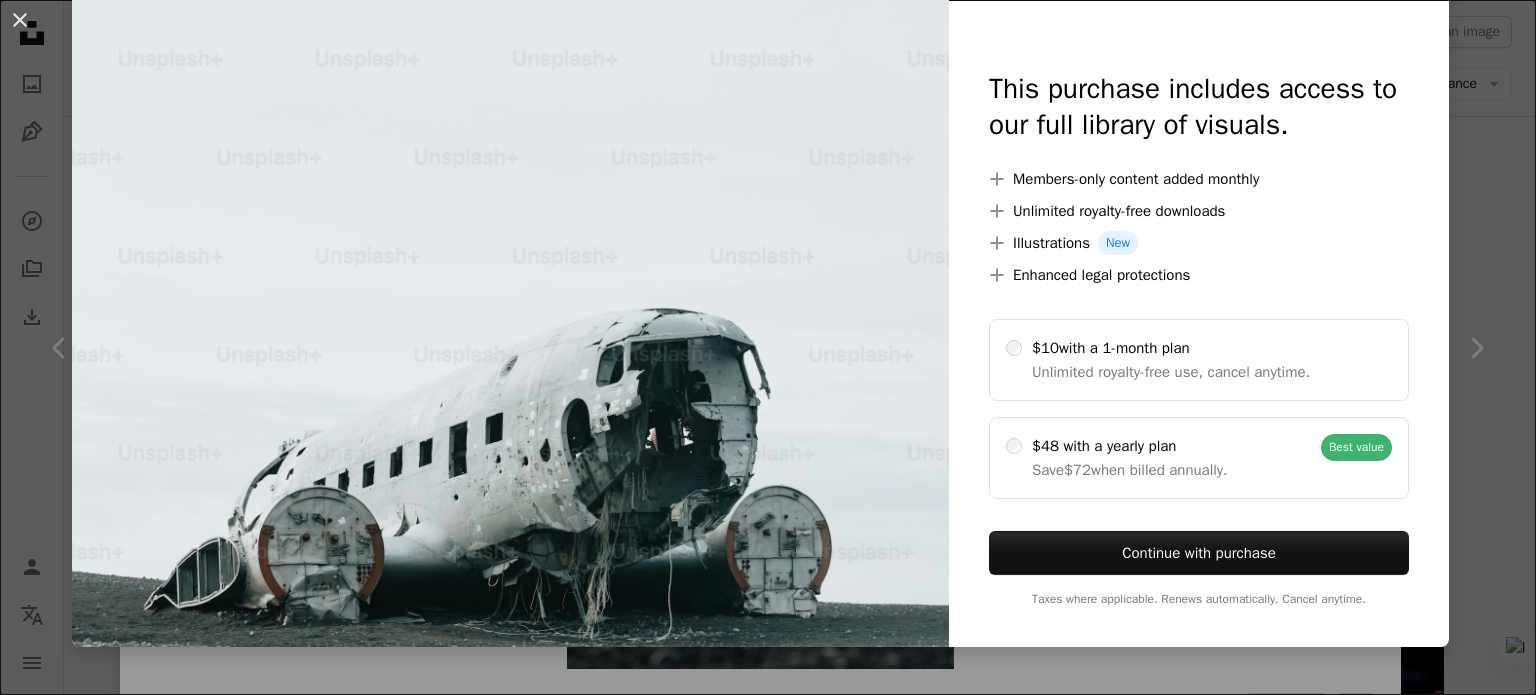 click on "An X shape Unsplash+ This purchase includes access to our full library of visuals. A plus sign Members-only content added monthly A plus sign Unlimited royalty-free downloads A plus sign Illustrations  New A plus sign Enhanced legal protections $10  with a 1-month plan Unlimited royalty-free use, cancel anytime. $48   with a yearly plan Save  $72  when billed annually. Best value Continue with purchase Taxes where applicable. Renews automatically. Cancel anytime." at bounding box center [768, 347] 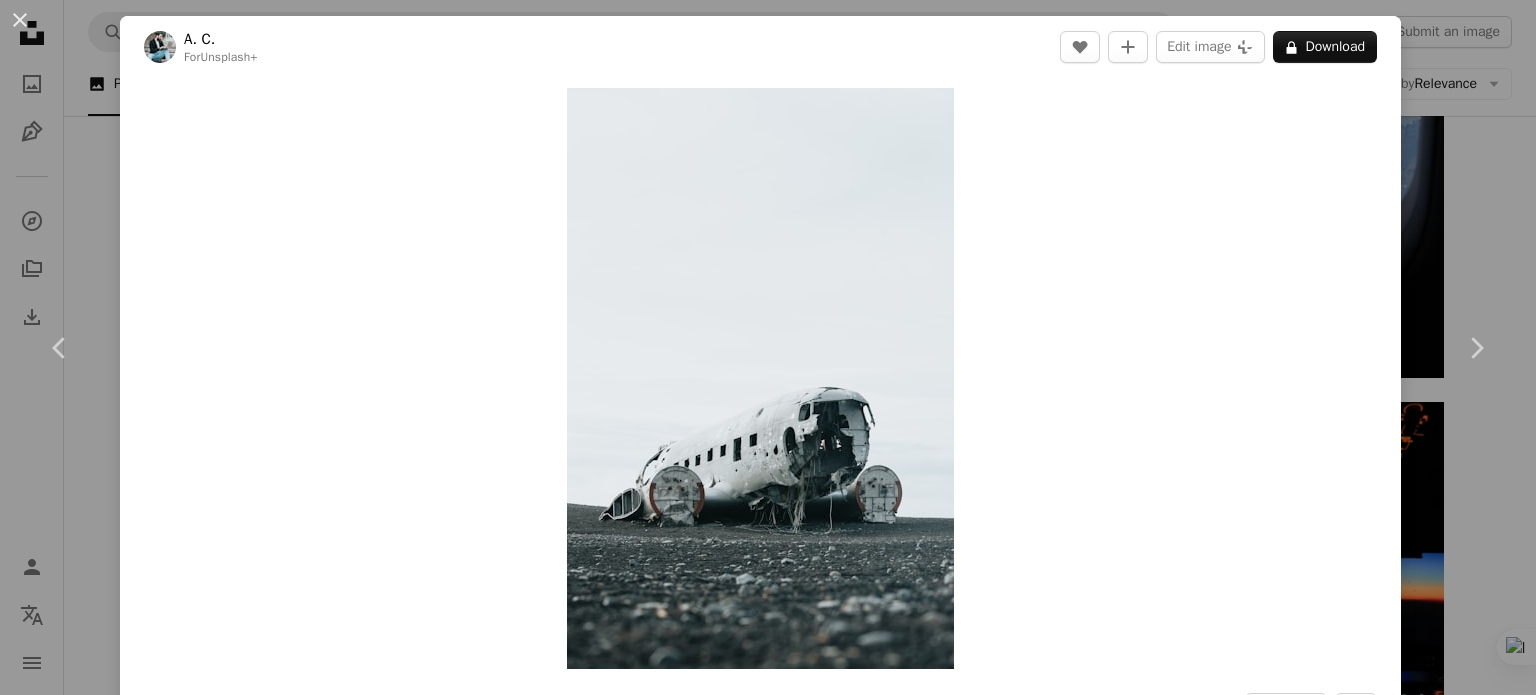 click on "An X shape Chevron left Chevron right A. C. For  Unsplash+ A heart A plus sign Edit image   Plus sign for Unsplash+ A lock   Download Zoom in A forward-right arrow Share More Actions Calendar outlined Published on  October 9, 2022 Safety Licensed under the  Unsplash+ License travel airplane iceland aeroplane aircraft plane crash airliner Free pictures From this series Chevron right Plus sign for Unsplash+ Plus sign for Unsplash+ Plus sign for Unsplash+ Plus sign for Unsplash+ Plus sign for Unsplash+ Plus sign for Unsplash+ Plus sign for Unsplash+ Plus sign for Unsplash+ Plus sign for Unsplash+ Plus sign for Unsplash+ Related images Plus sign for Unsplash+ A heart A plus sign A. C. For  Unsplash+ A lock   Download Plus sign for Unsplash+ A heart A plus sign A. C. For  Unsplash+ A lock   Download Plus sign for Unsplash+ A heart A plus sign A. C. For  Unsplash+ A lock   Download Plus sign for Unsplash+ A heart A plus sign A. C. For  Unsplash+ A lock   Download Plus sign for Unsplash+ A heart A plus sign For" at bounding box center (768, 347) 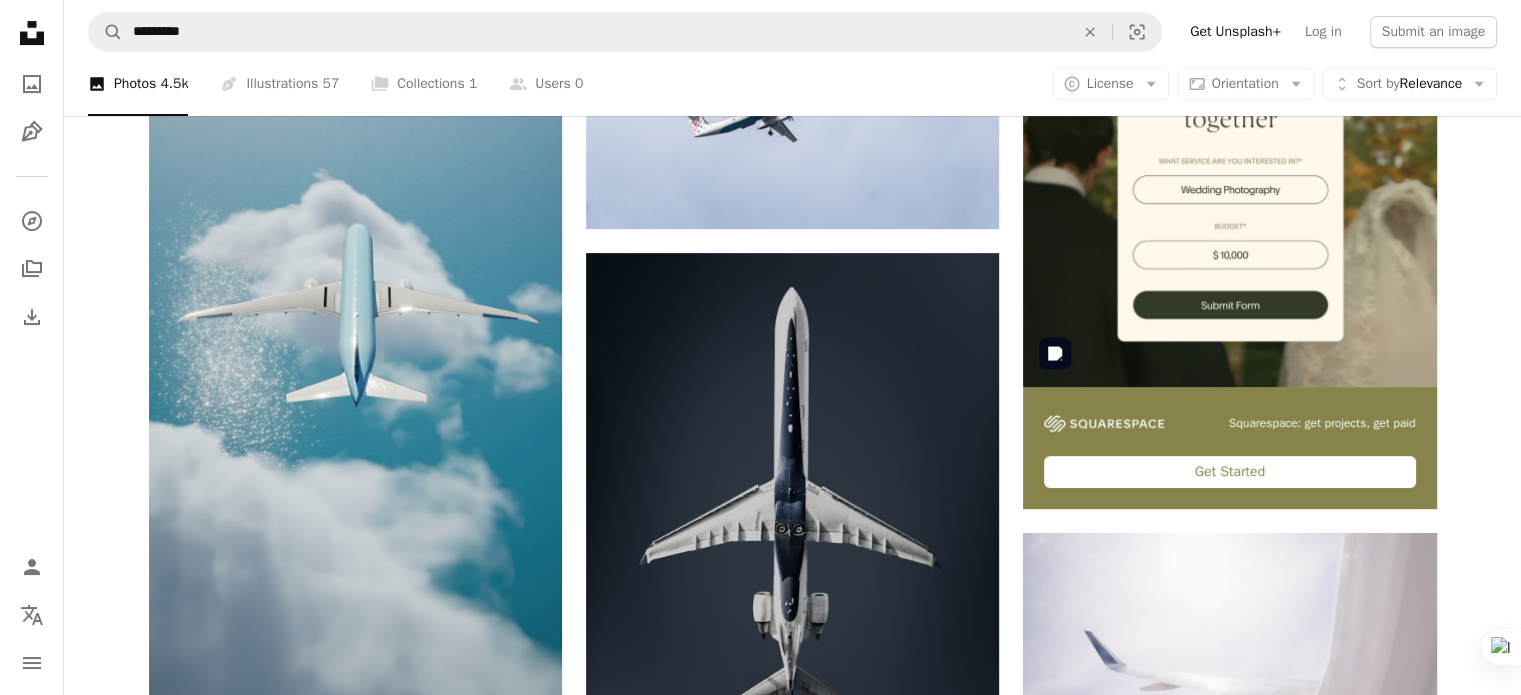 scroll, scrollTop: 0, scrollLeft: 0, axis: both 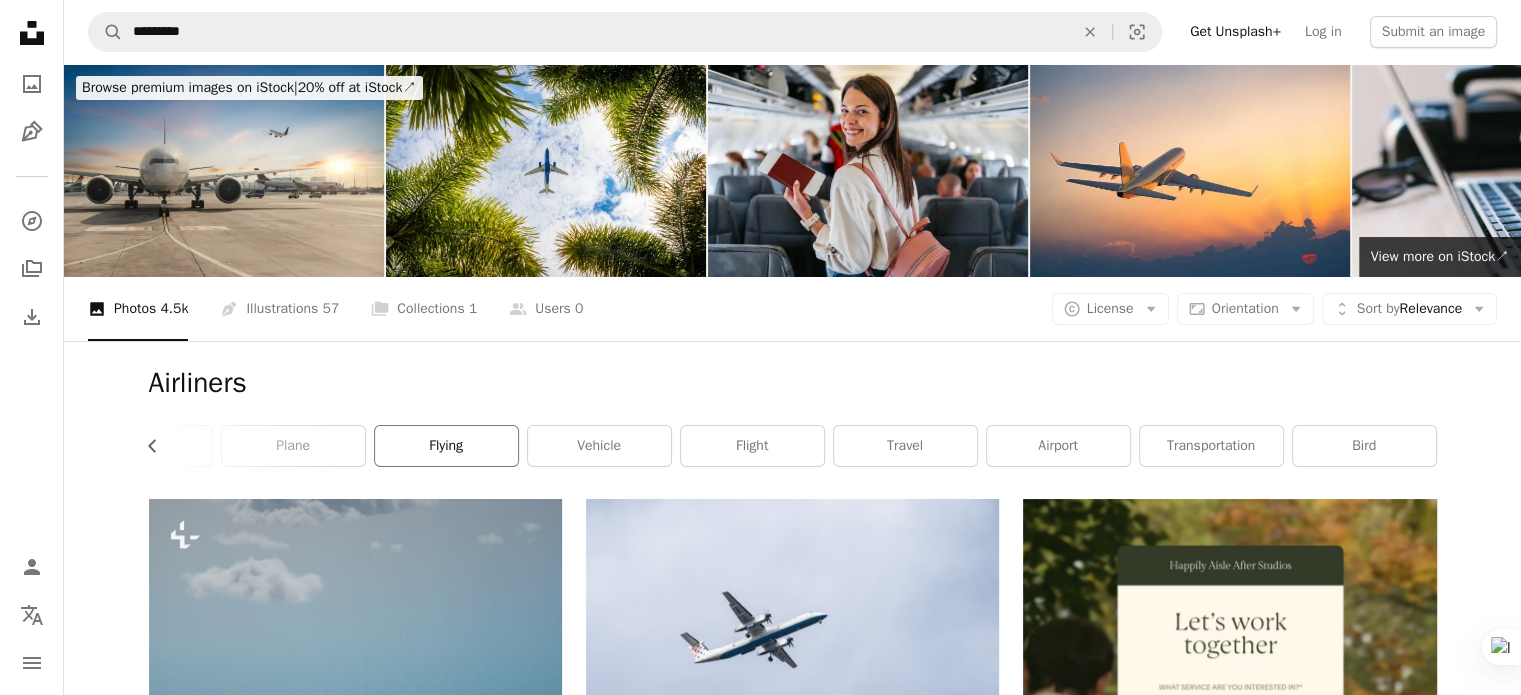 click on "flying" at bounding box center (446, 446) 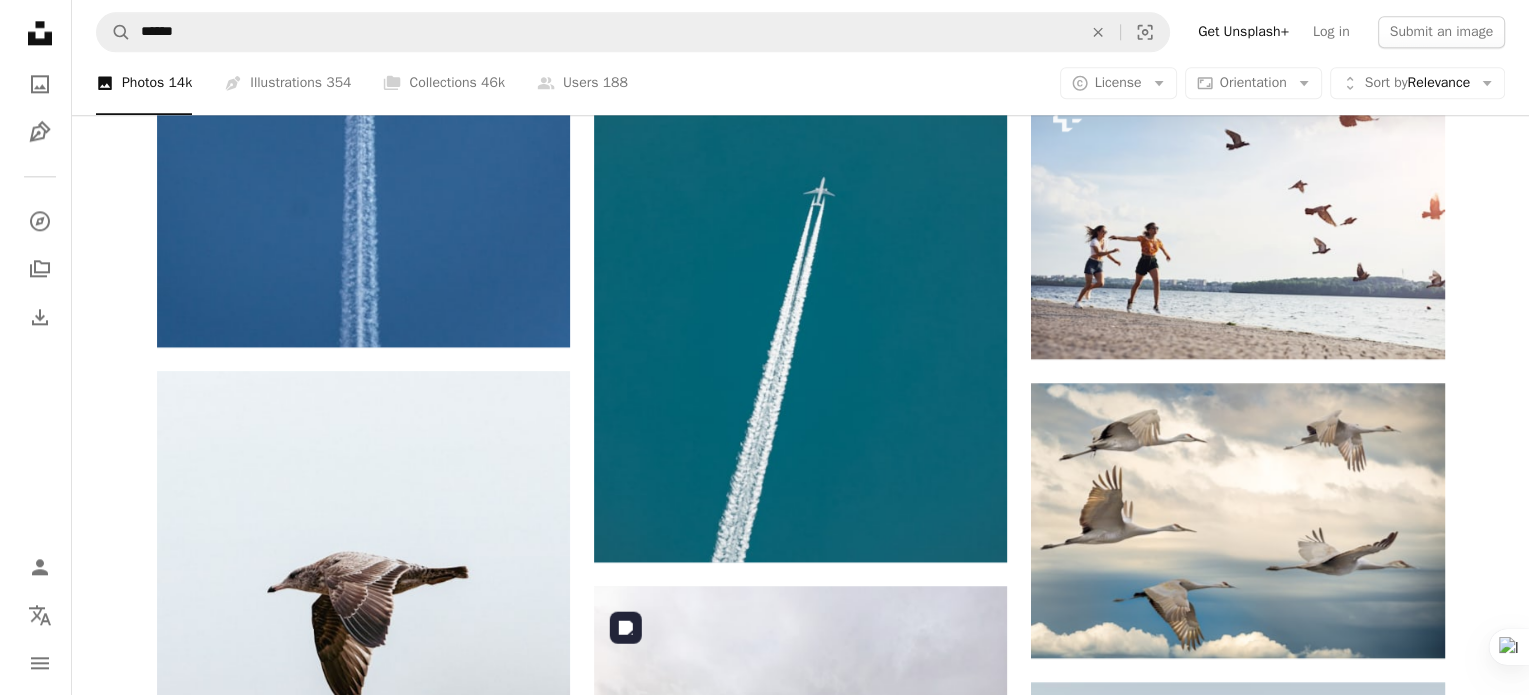 scroll, scrollTop: 2460, scrollLeft: 0, axis: vertical 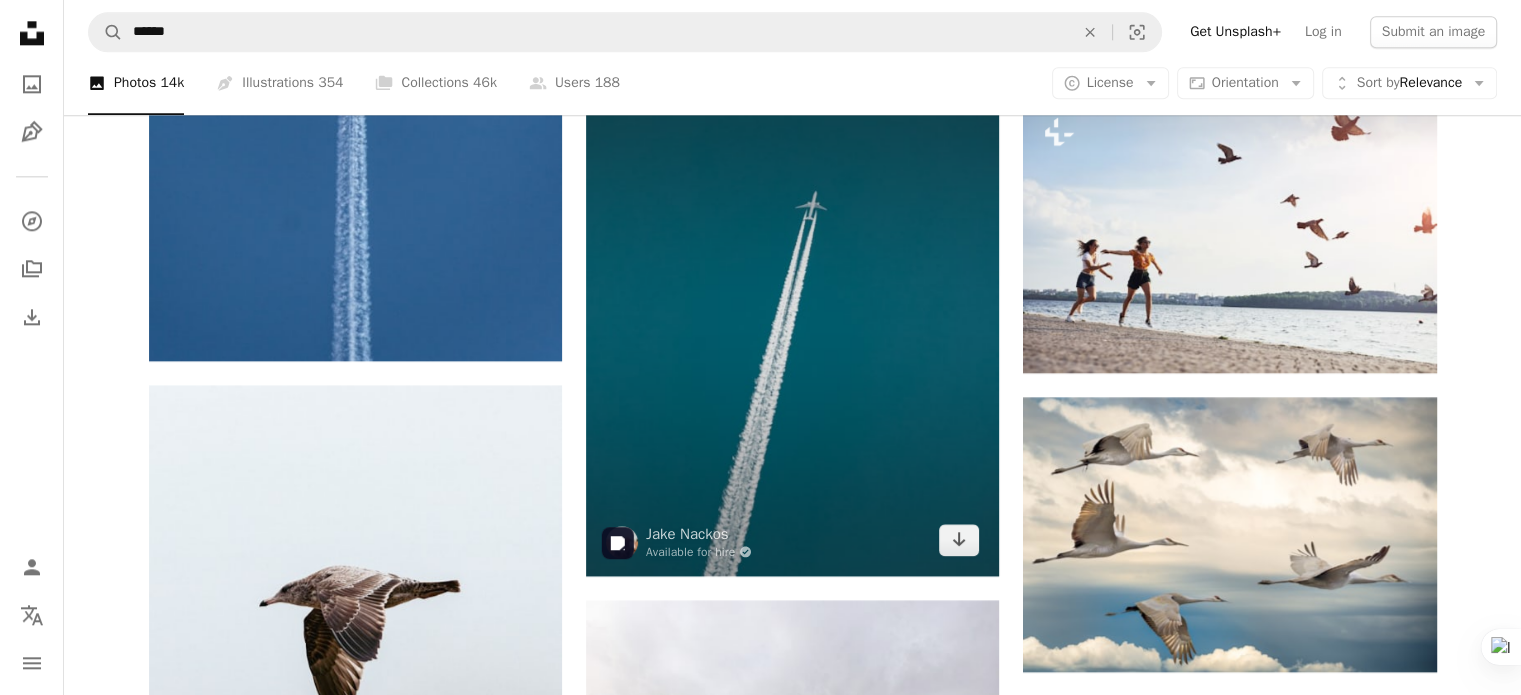click at bounding box center [792, 317] 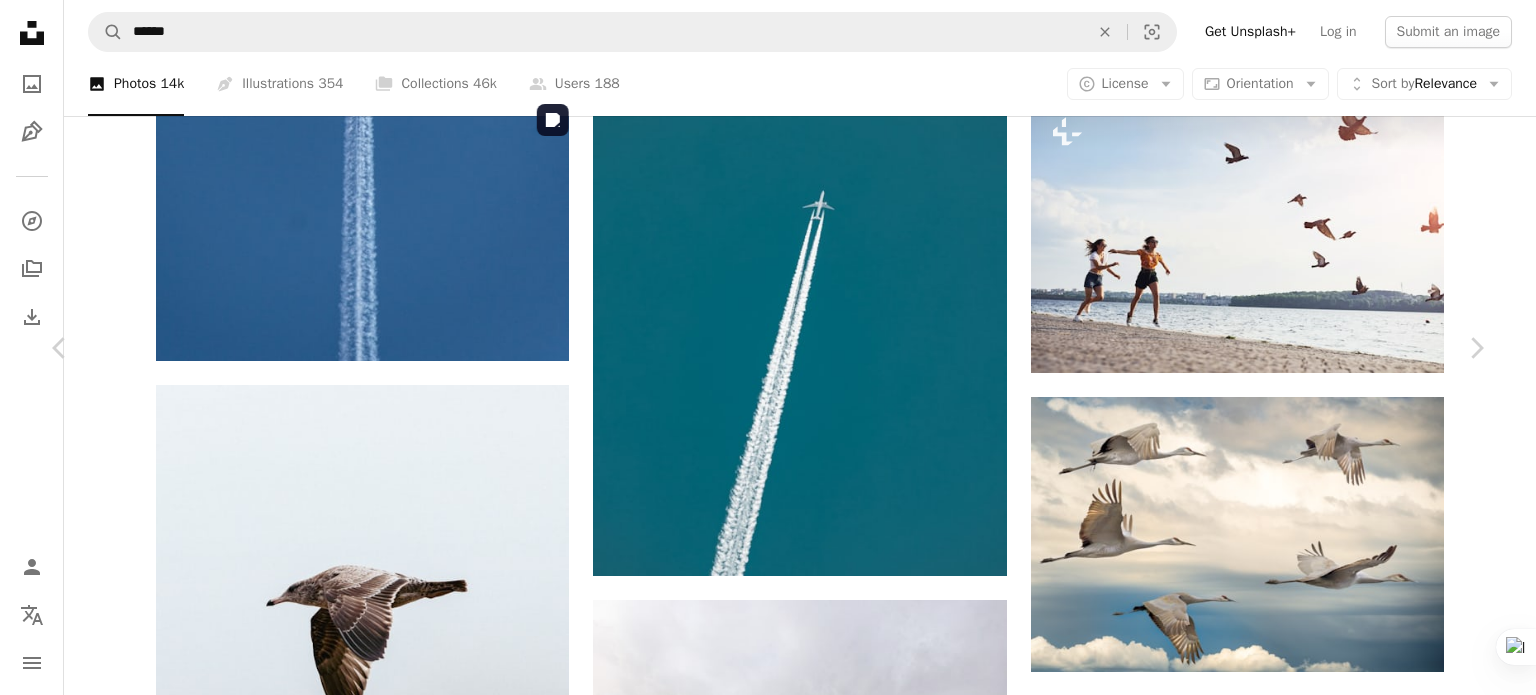 click at bounding box center (761, 5776) 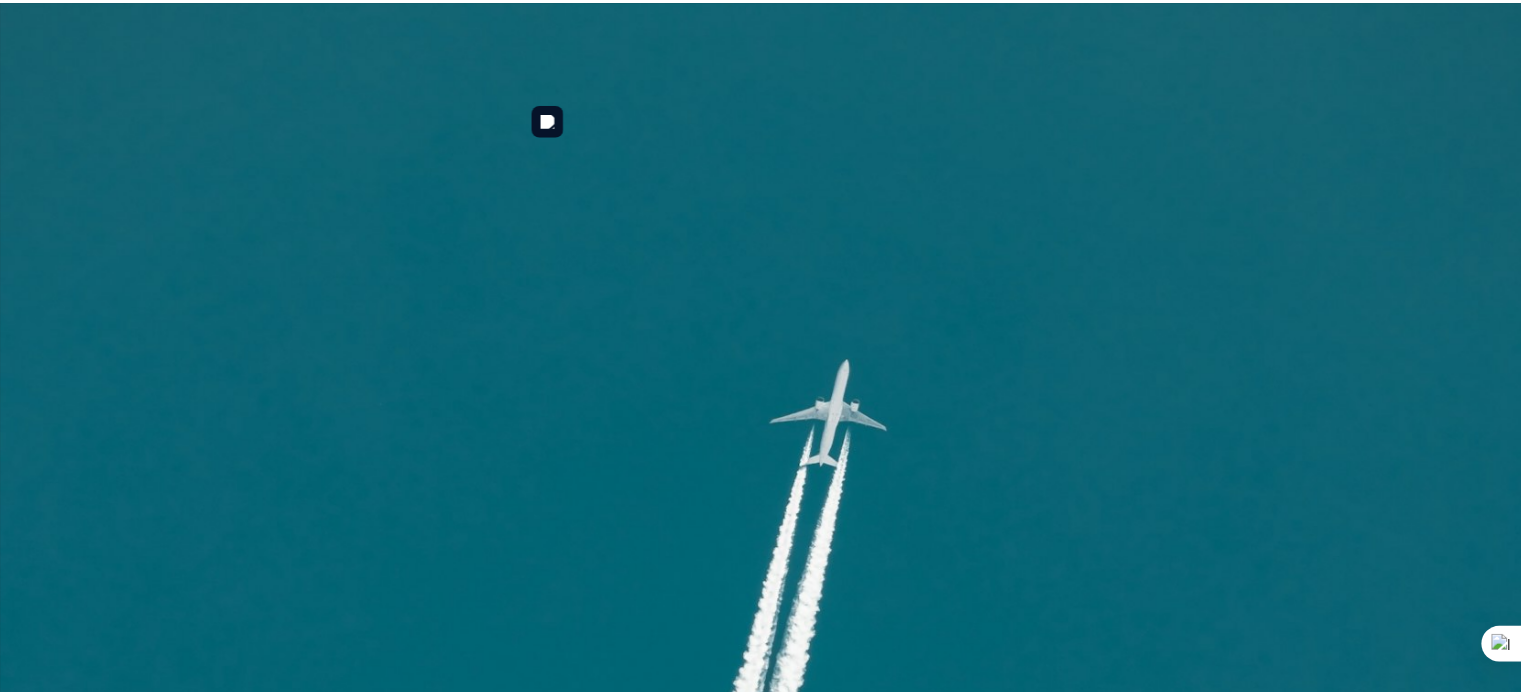 scroll, scrollTop: 124, scrollLeft: 0, axis: vertical 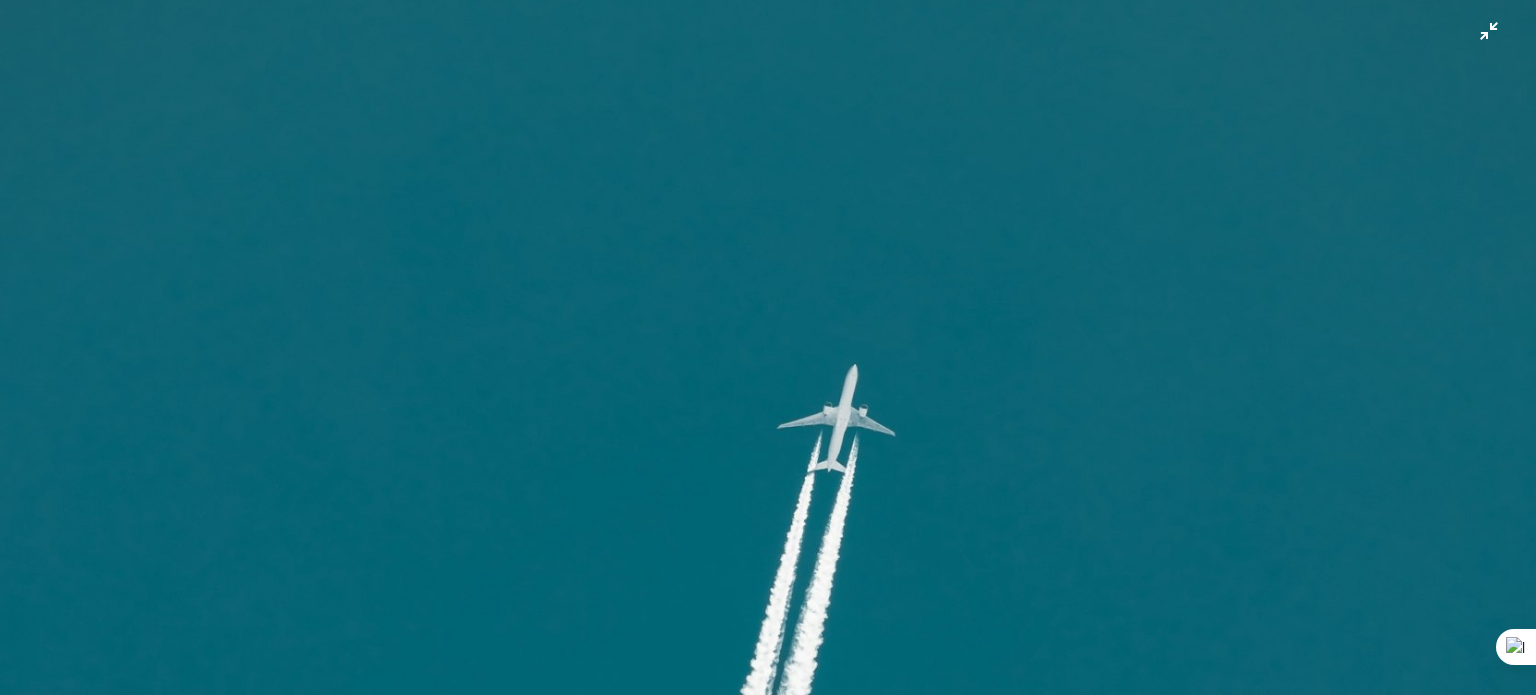 click at bounding box center (768, 836) 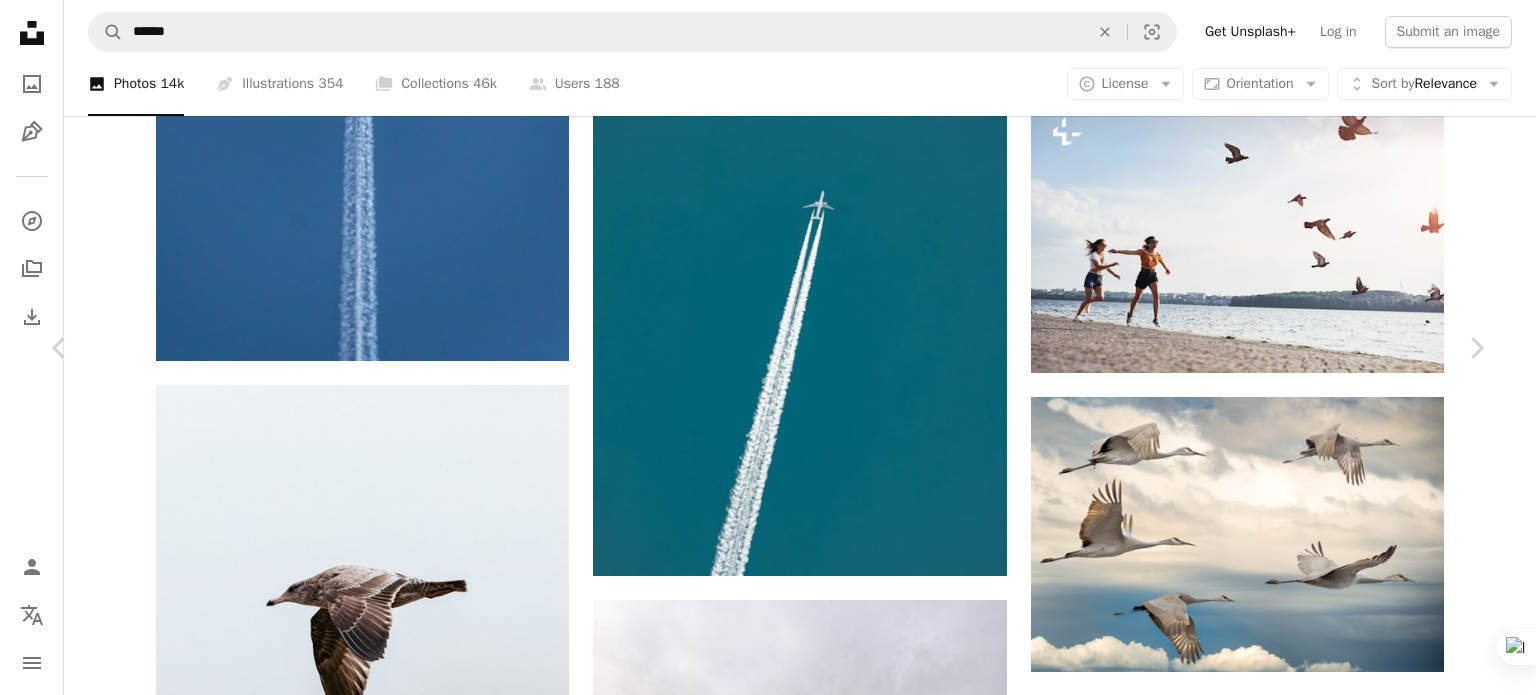 click on "An X shape Chevron left Chevron right [FIRST] [LAST] Available for hire A checkmark inside of a circle A heart A plus sign Edit image   Plus sign for Unsplash+ Download free Chevron down Zoom in Views 336,714 Downloads 4,364 A forward-right arrow Share Info icon Info More Actions Long jet stream behind plane with a deep blue sky background. A map marker [CITY], [STATE], [COUNTRY] Calendar outlined Published on  May 15, 2020 Camera Canon, EOS-1D X Mark III Safety Free to use under the  Unsplash License animal blue bird grey airplane usa smoke vehicle transportation flight aircraft flying [CITY], [STATE] Creative Commons images Browse premium related images on iStock  |  Save 20% with code UNSPLASH20 View more on iStock  ↗ Related images A heart A plus sign [FIRST] [LAST] Arrow pointing down A heart A plus sign [FIRST] [LAST] Arrow pointing down A heart A plus sign [FIRST] [LAST] Available for hire A checkmark inside of a circle Arrow pointing down A heart A plus sign [FIRST] [LAST] Arrow pointing down A heart A heart" at bounding box center [768, 5745] 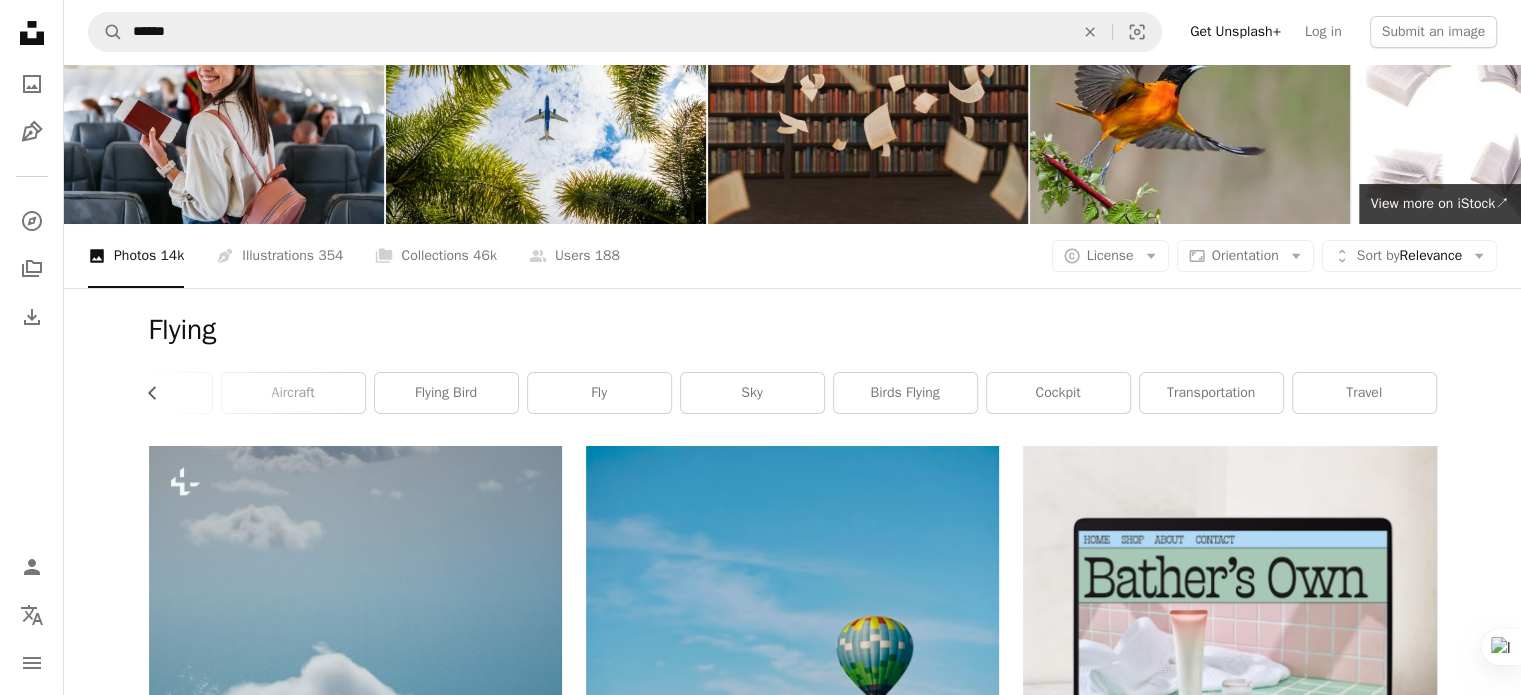 scroll, scrollTop: 0, scrollLeft: 0, axis: both 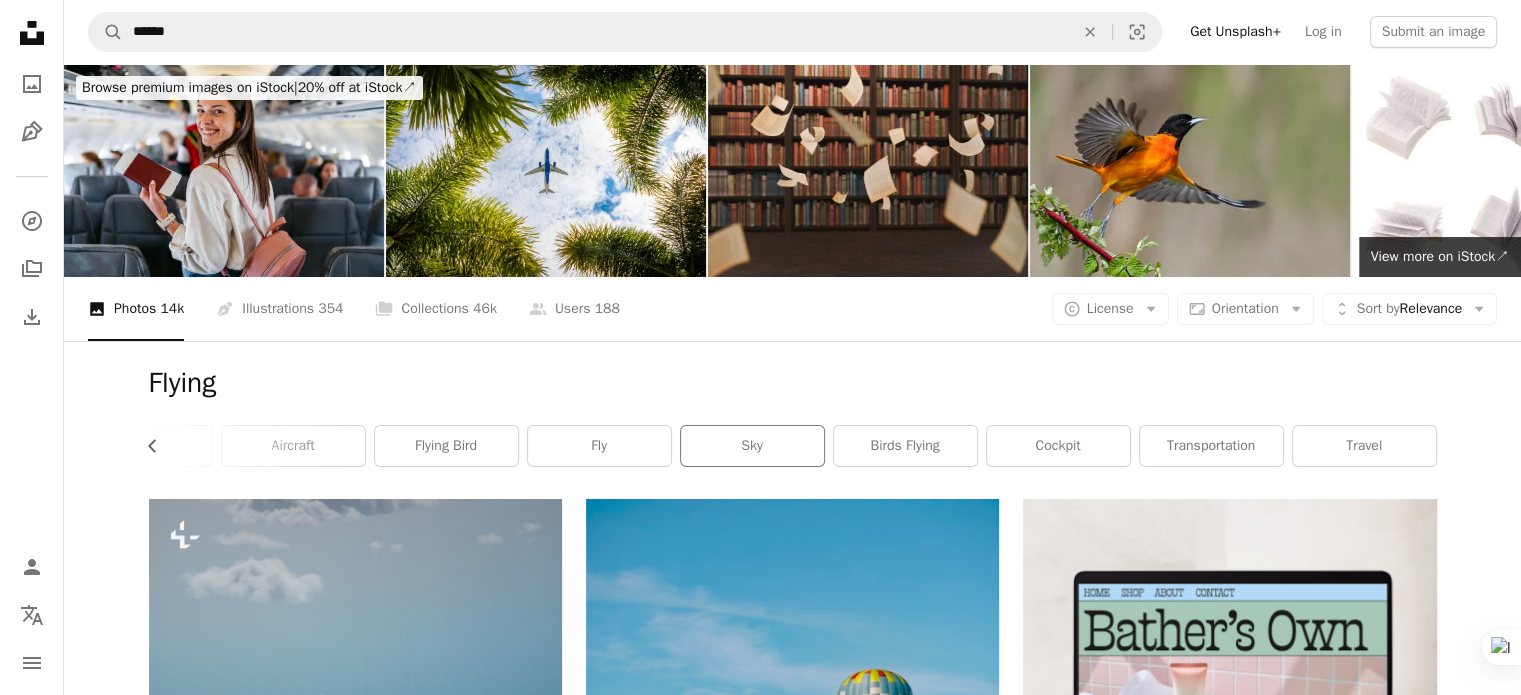 click on "sky" at bounding box center (752, 446) 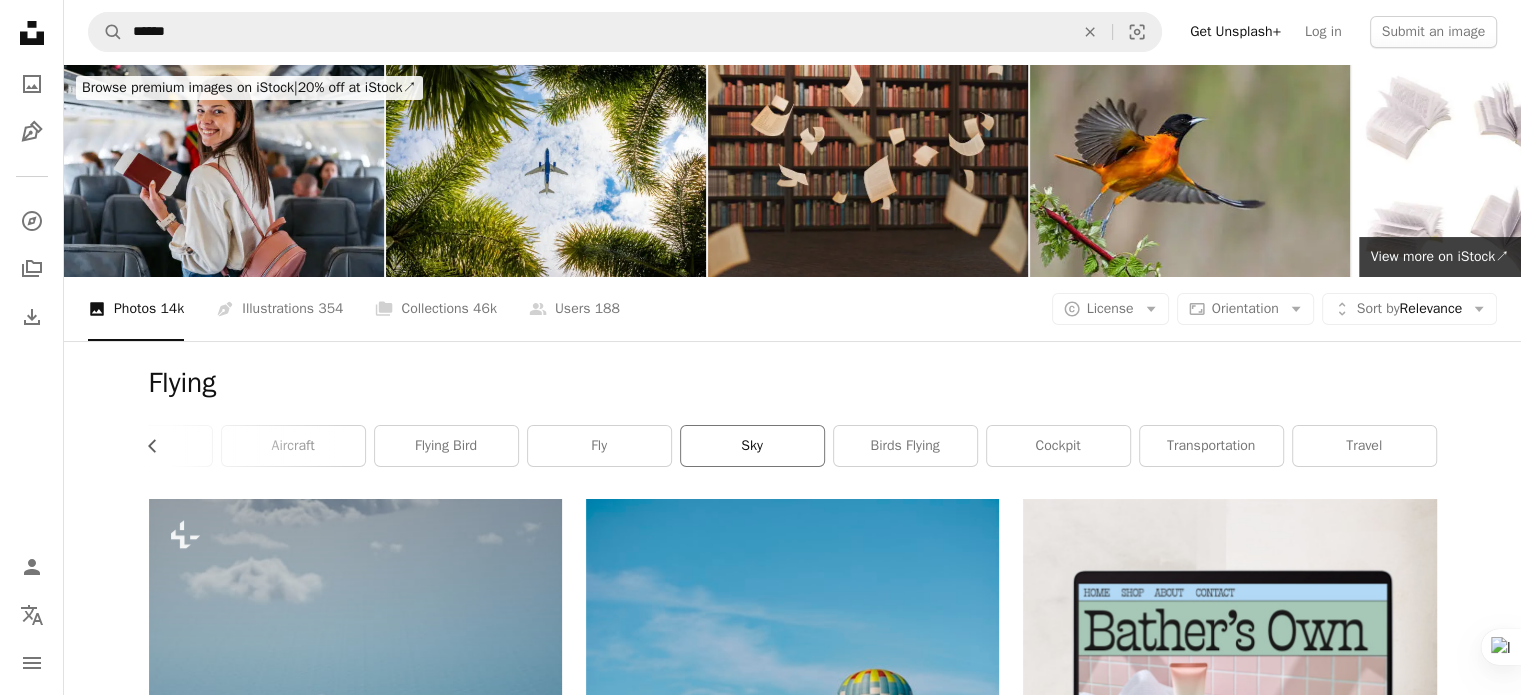 click on "sky" at bounding box center [752, 446] 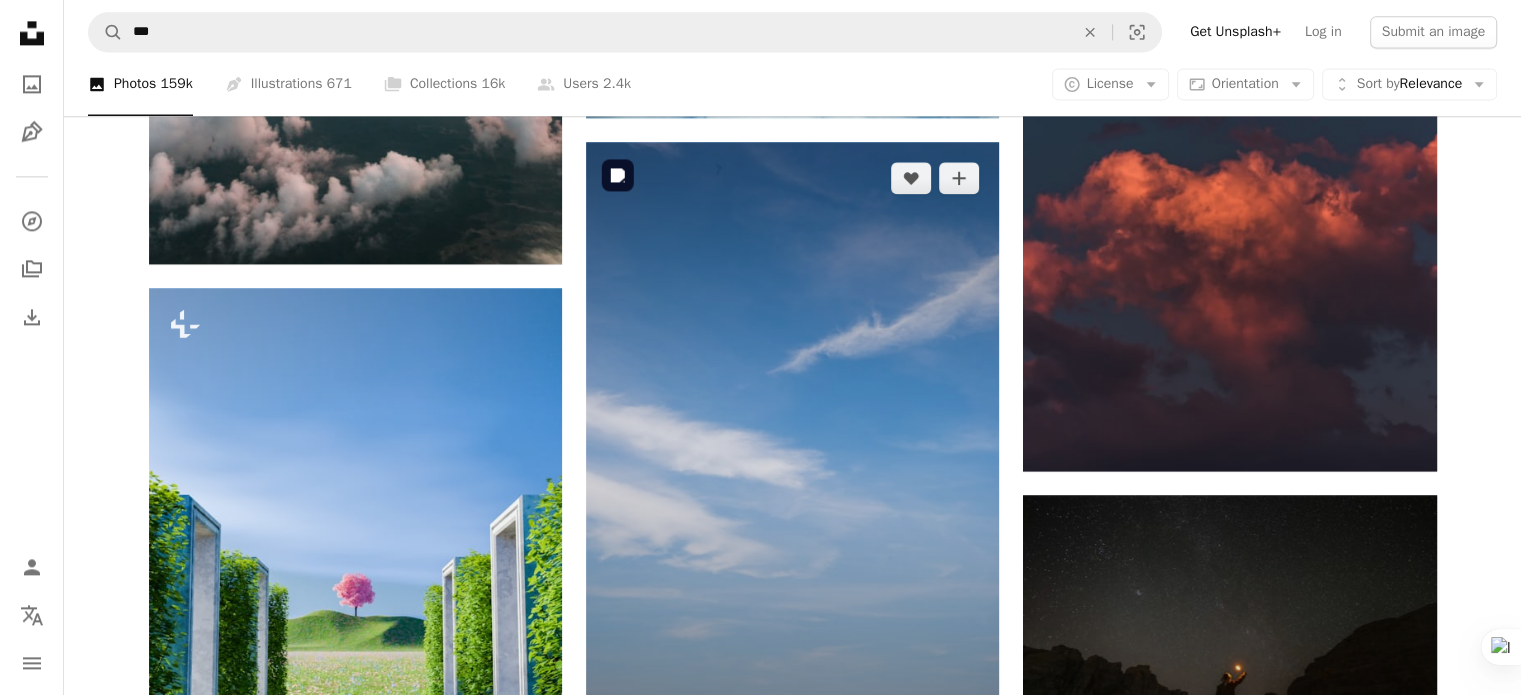 scroll, scrollTop: 2806, scrollLeft: 0, axis: vertical 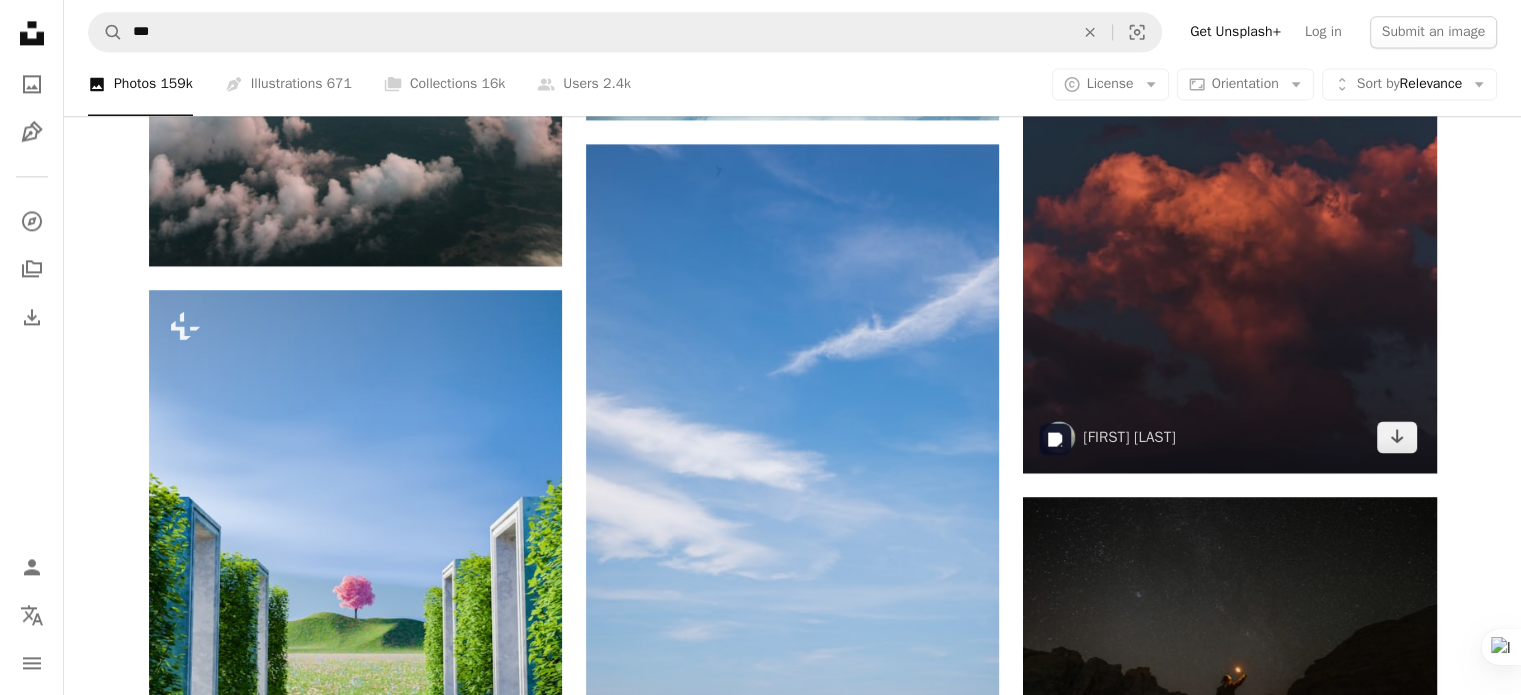 click at bounding box center [1229, 163] 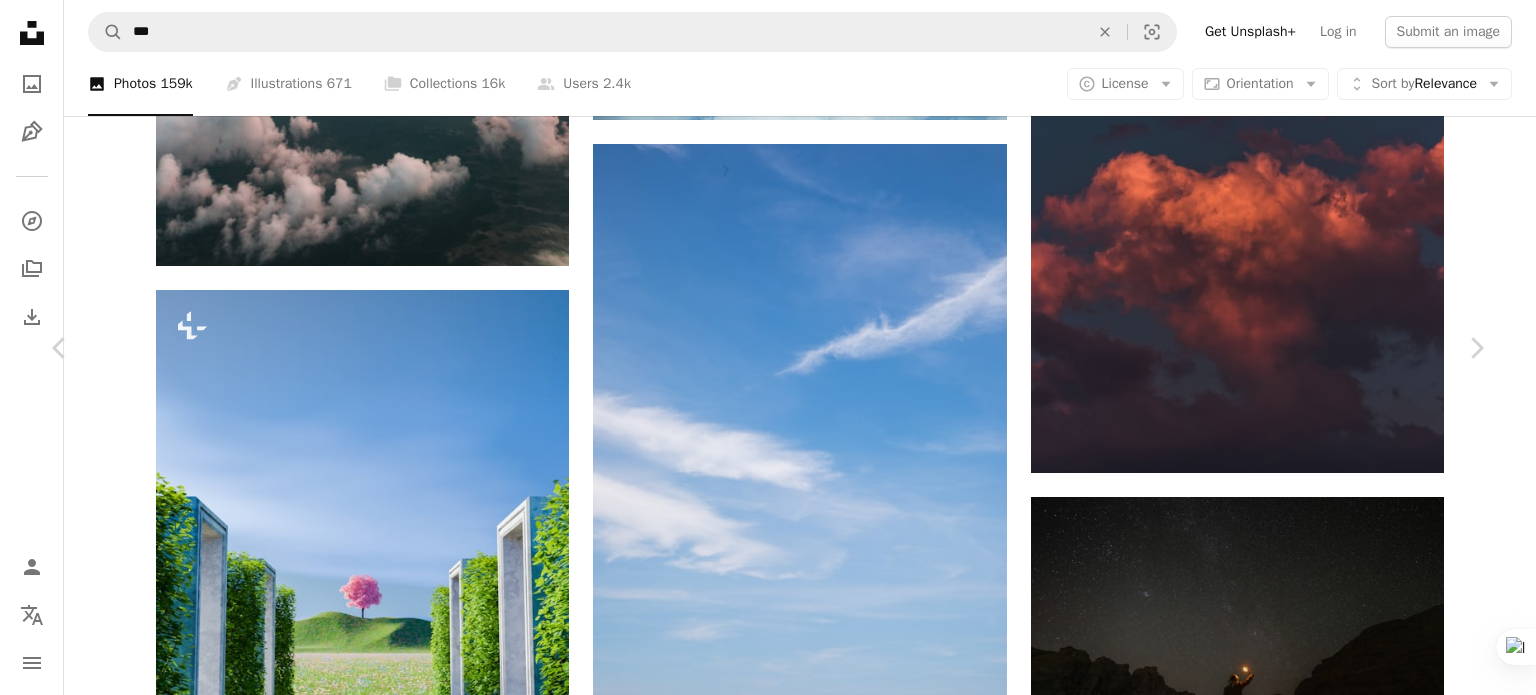 click on "An X shape Chevron left Chevron right [FIRST] [LAST] [USERNAME] A heart A plus sign Edit image   Plus sign for Unsplash+ Download free Chevron down Zoom in Views 82,596,140 Downloads 1,230,909 Featured in Photos ,  Nature ,  Wallpapers A forward-right arrow Share Info icon Info More Actions Bloody Moon A map marker [COUNTRY] Calendar outlined Published on  July 28, 2018 Camera Canon, EOS 600D Safety Free to use under the  Unsplash License moon autumn night clouds cloud fall halloween red wallpapers sky background backgrounds outdoors sky wallpaper evening beautiful background astrophotography eclipse fall wallpaper halloween background bing wallpaper Creative Commons images Browse premium related images on iStock  |  Save 20% with code UNSPLASH20 View more on iStock  ↗ Related images A heart A plus sign [FIRST] [LAST] Available for hire A checkmark inside of a circle Arrow pointing down A heart A plus sign [FIRST] [LAST] Arrow pointing down" at bounding box center (768, 3964) 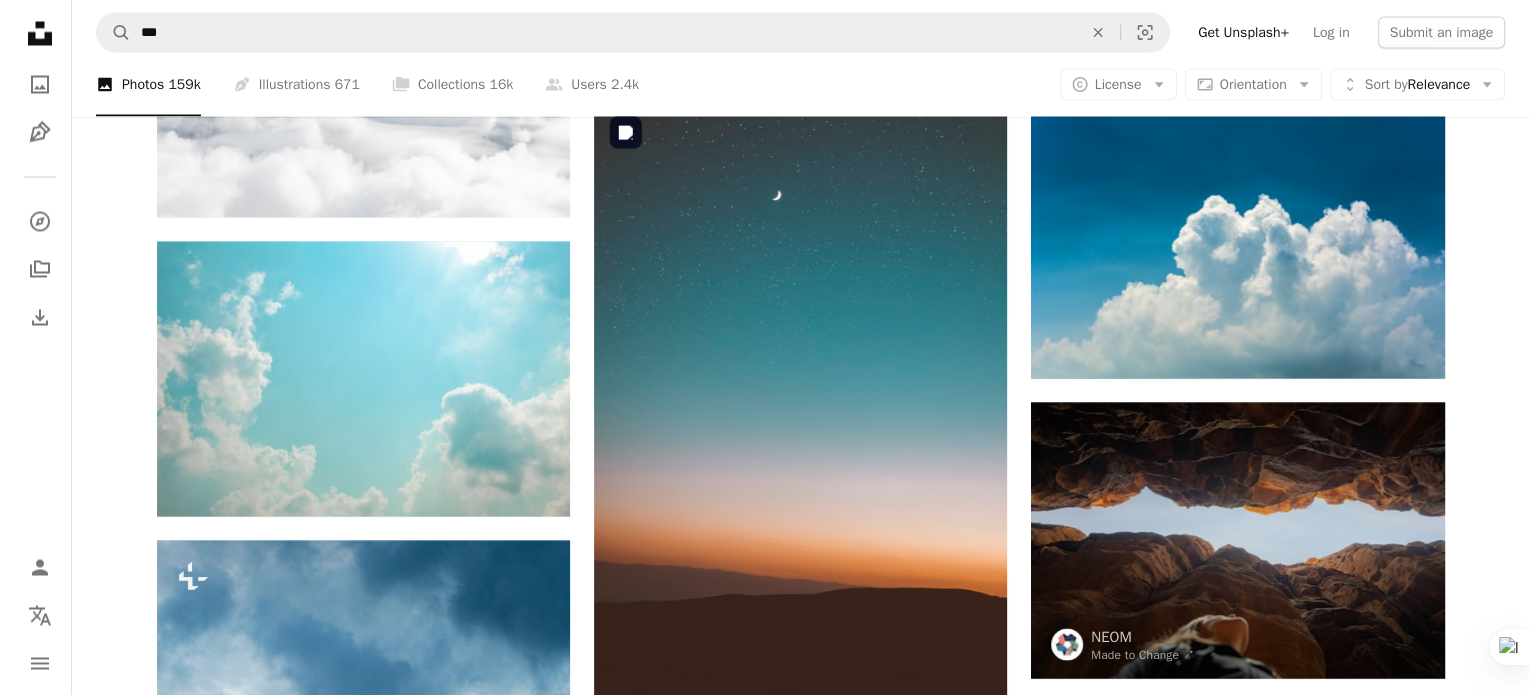 scroll, scrollTop: 3792, scrollLeft: 0, axis: vertical 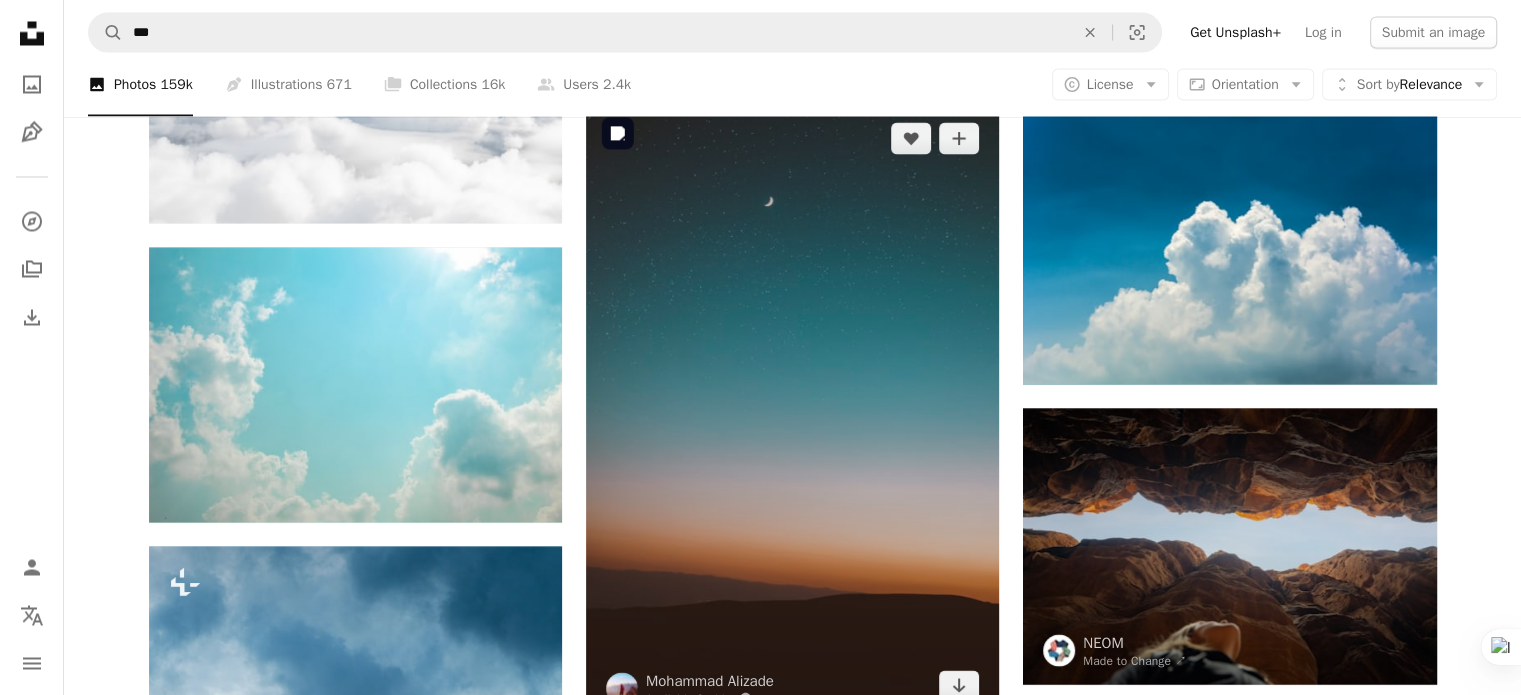 click at bounding box center (792, 412) 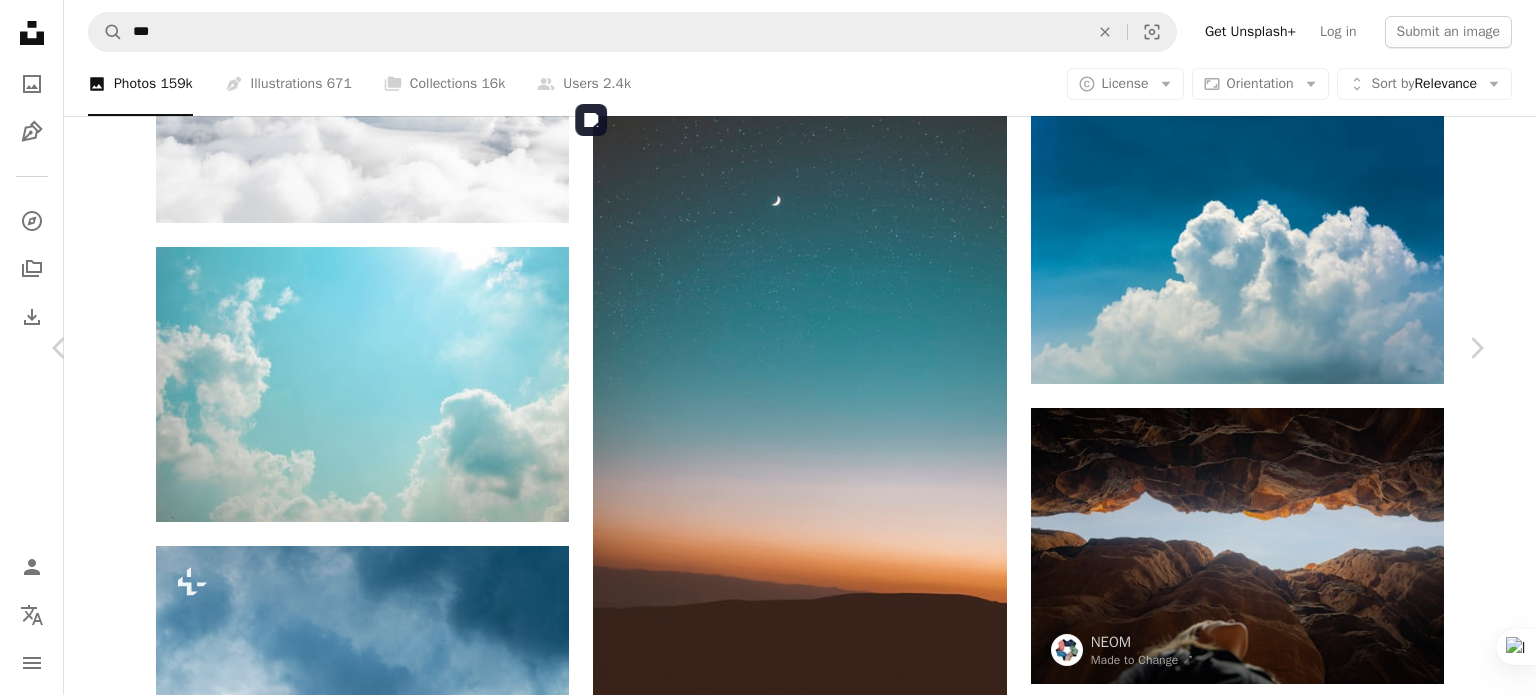 click at bounding box center (760, 5840) 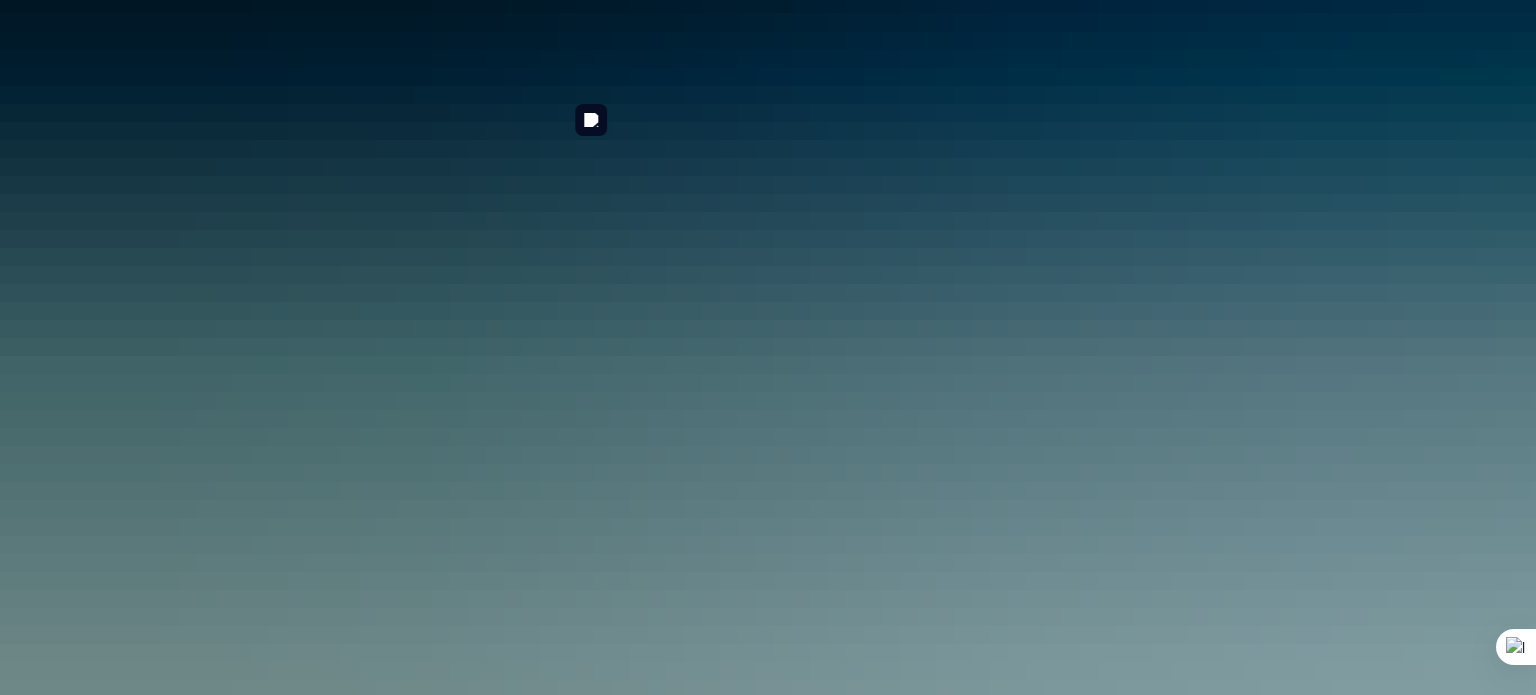 scroll, scrollTop: 368, scrollLeft: 0, axis: vertical 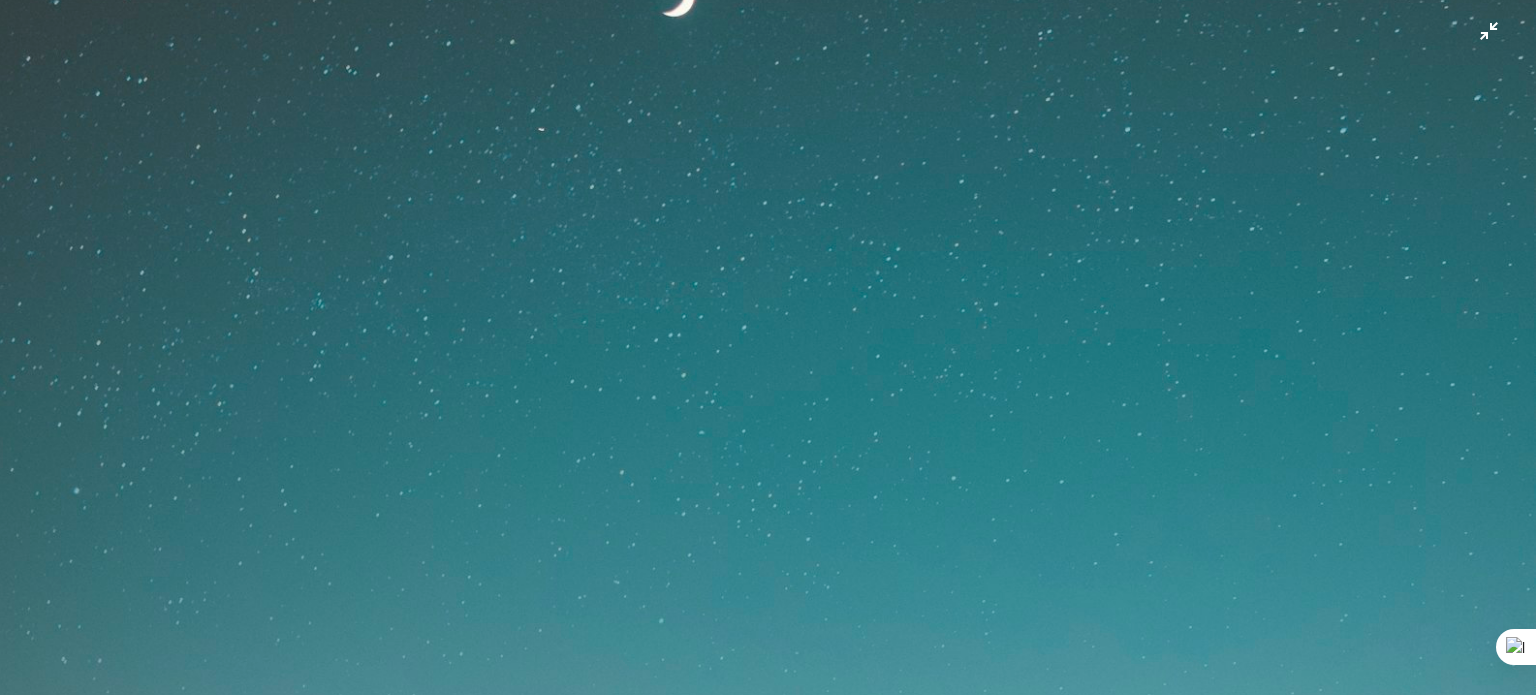 click at bounding box center (768, 784) 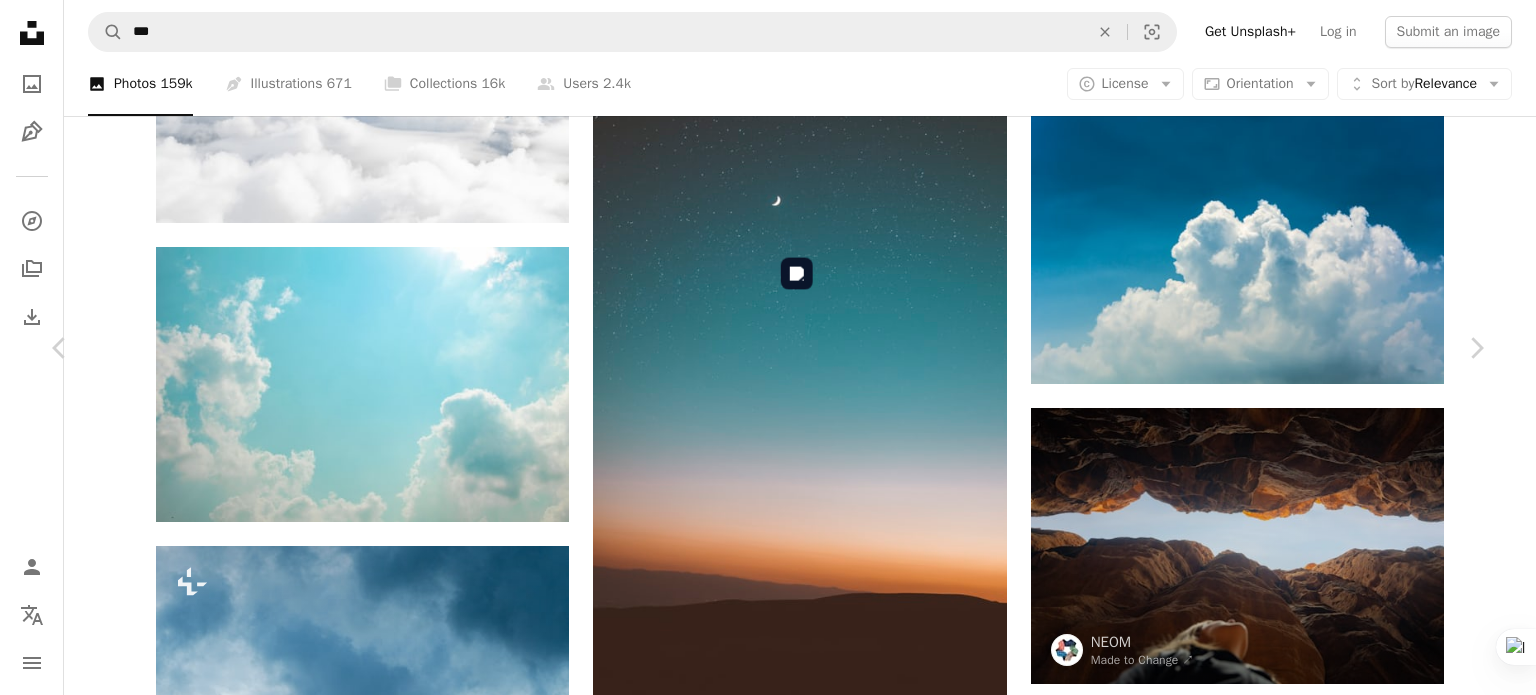 scroll, scrollTop: 890, scrollLeft: 0, axis: vertical 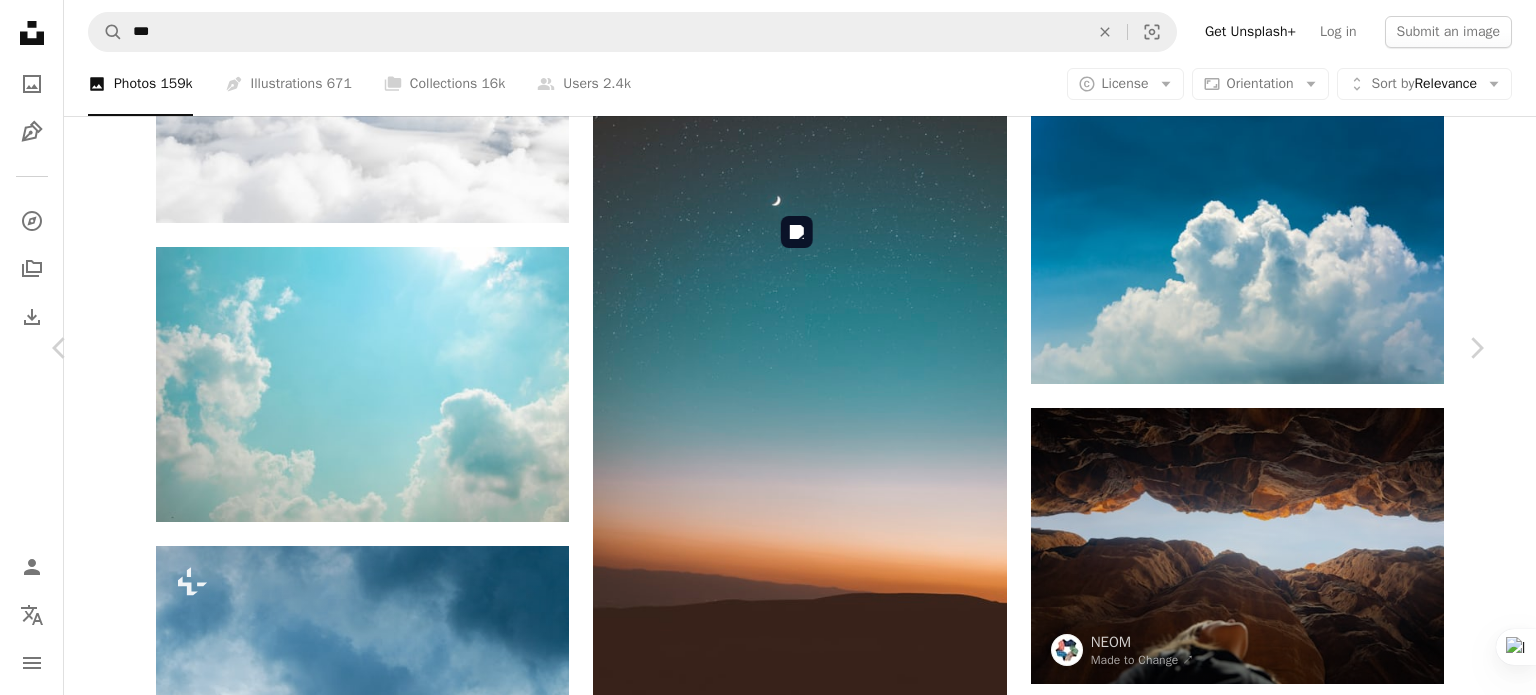 click at bounding box center [918, 5760] 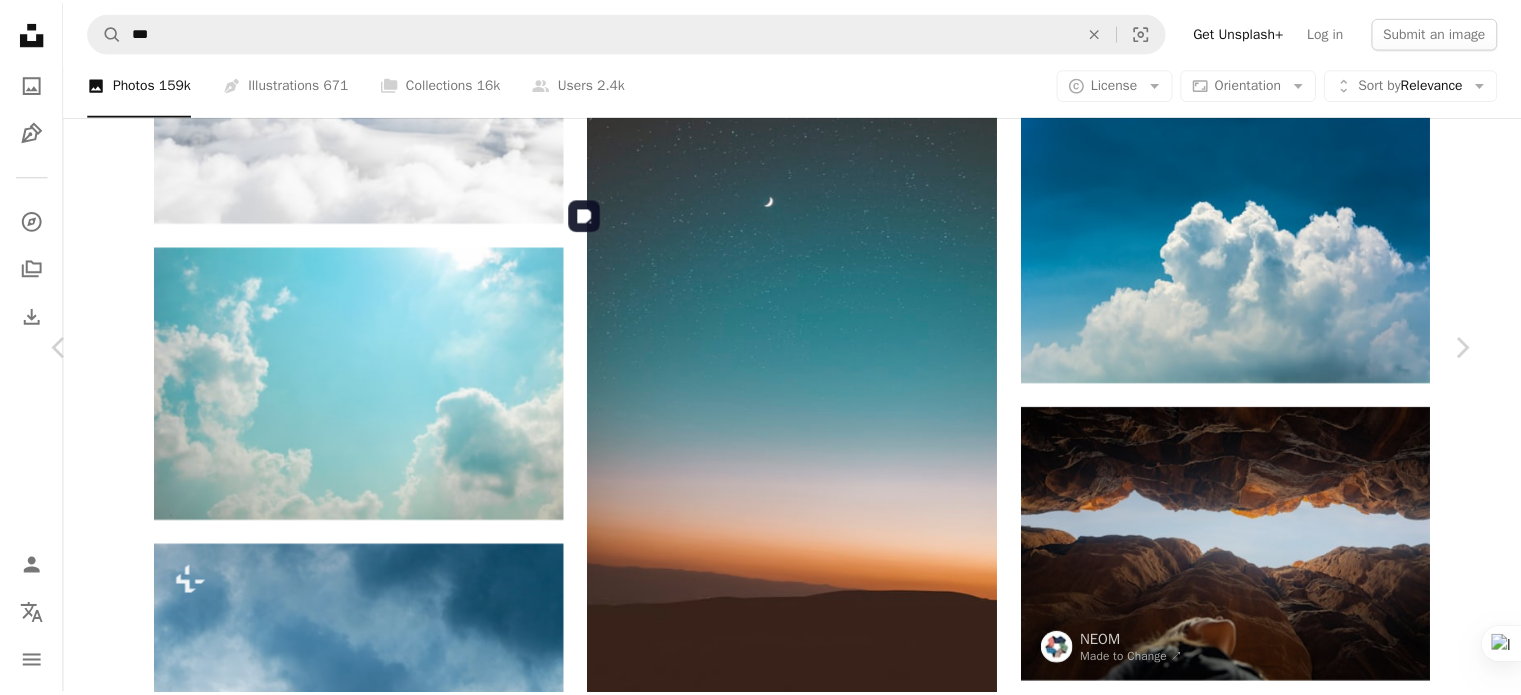 scroll, scrollTop: 10273, scrollLeft: 0, axis: vertical 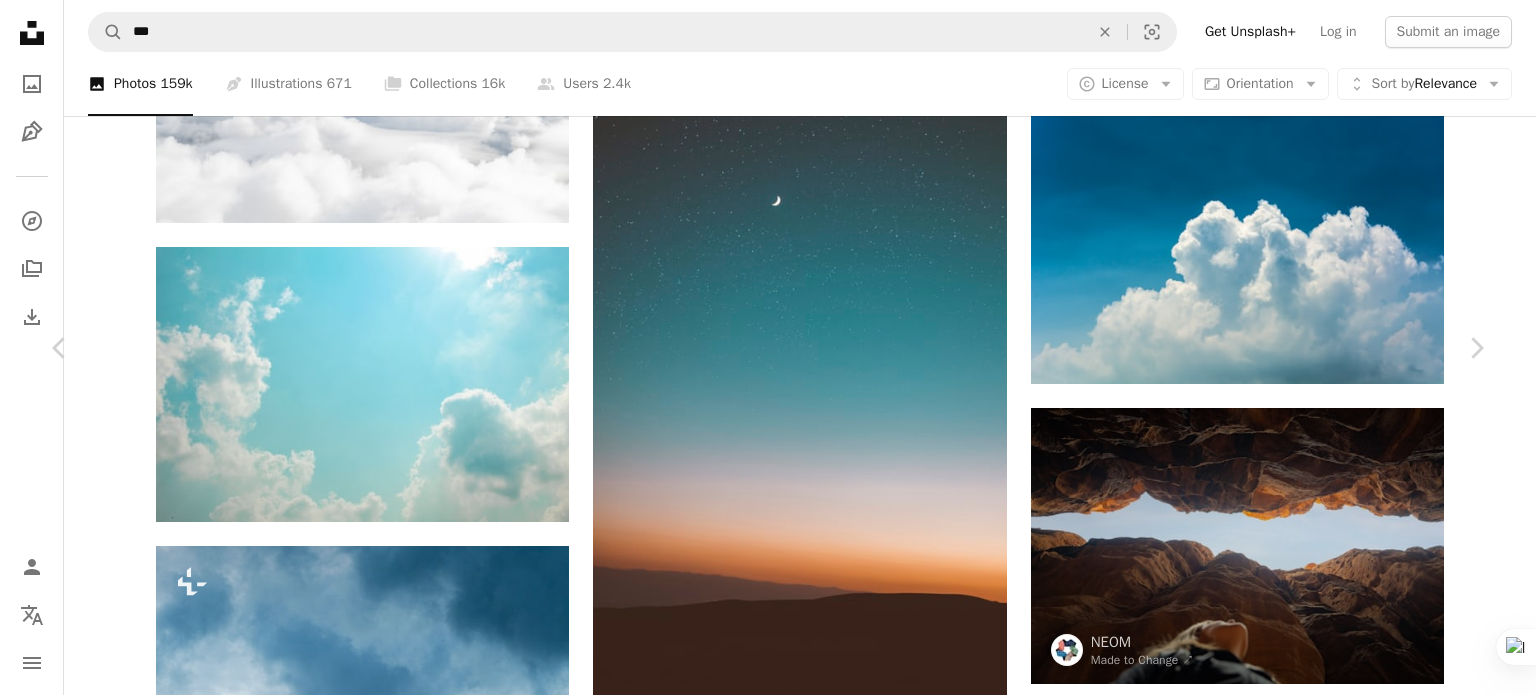 click on "An X shape Chevron left Chevron right [FIRST] [LAST] Available for hire A checkmark inside of a circle A heart A plus sign Edit image   Plus sign for Unsplash+ Download free Chevron down Zoom in Views 68,286,945 Downloads 402,086 Featured in Photos ,  Nature ,  Wallpapers A forward-right arrow Share Info icon Info More Actions A map marker [STREET], [CITY], [COUNTRY] Calendar outlined Published on  September 9, 2017 Camera NIKON CORPORATION, NIKON D5300 Safety Free to use under the  Unsplash License sunset blue moon sunrise gradient night gradient background stars orange star silhouette moon wallpaper wallpapers sky background backgrounds sky wallpaper star wallpaper soft twilight star background HD Wallpapers Browse premium related images on iStock  |  Save 20% with code UNSPLASH20 View more on iStock  ↗ Related images A heart A plus sign [FIRST] [LAST] Available for hire A checkmark inside of a circle Arrow pointing down A heart A plus sign [FIRST] [LAST]" at bounding box center [768, 5809] 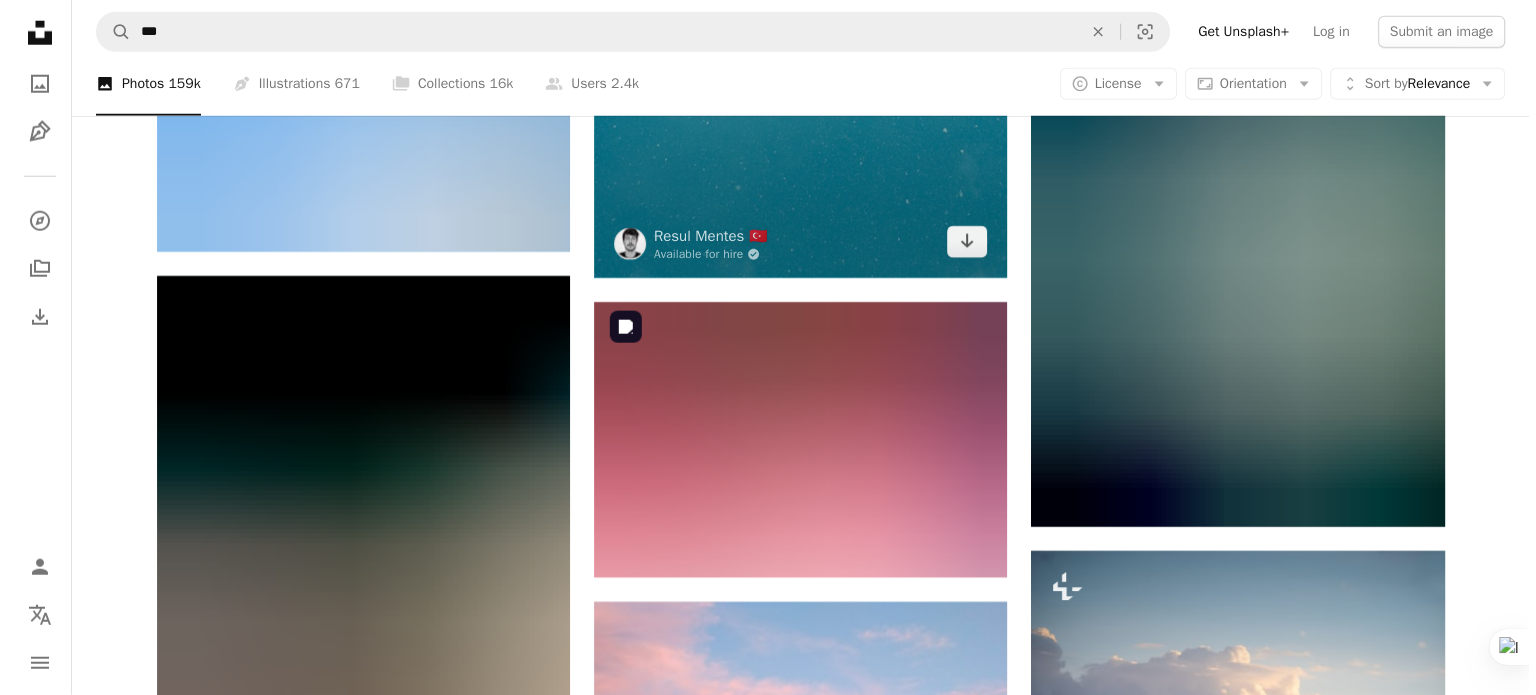 scroll, scrollTop: 5586, scrollLeft: 0, axis: vertical 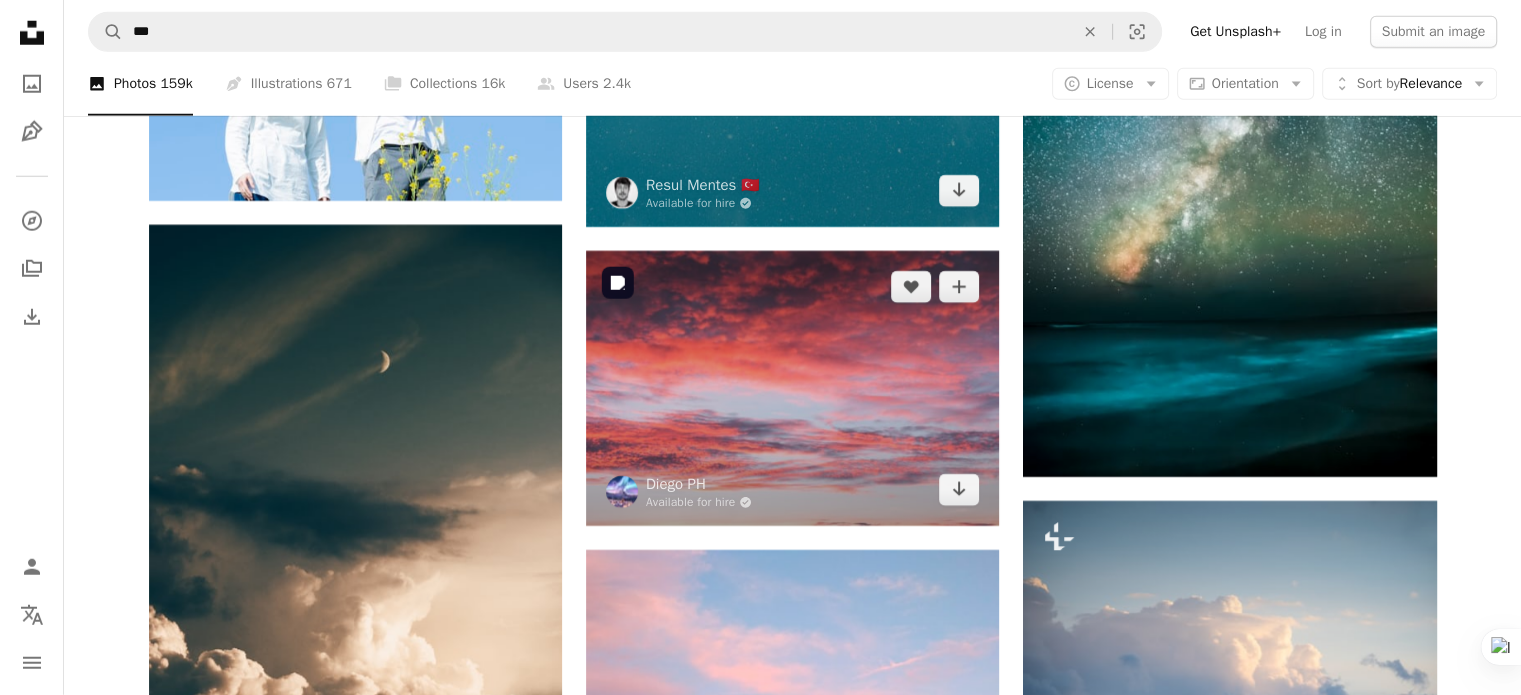 click at bounding box center (792, 388) 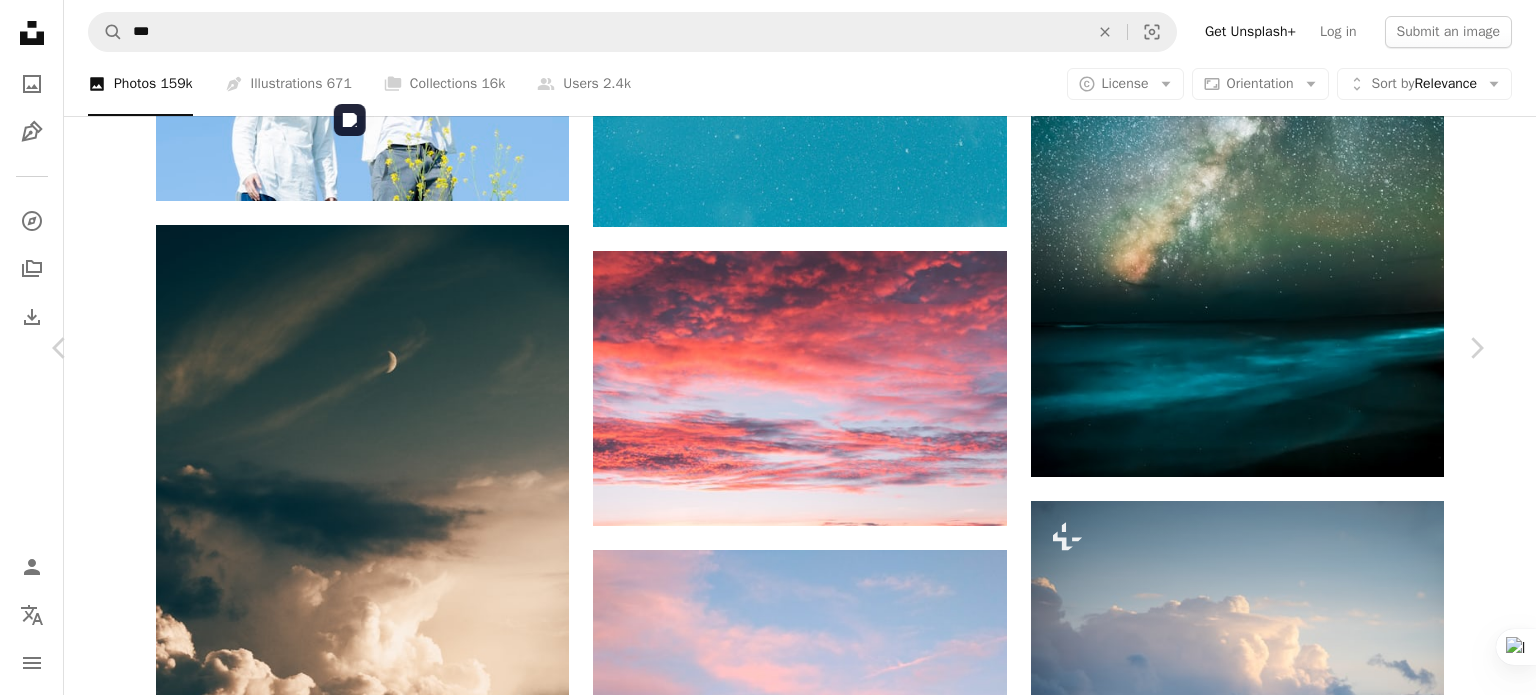 click at bounding box center [761, 4046] 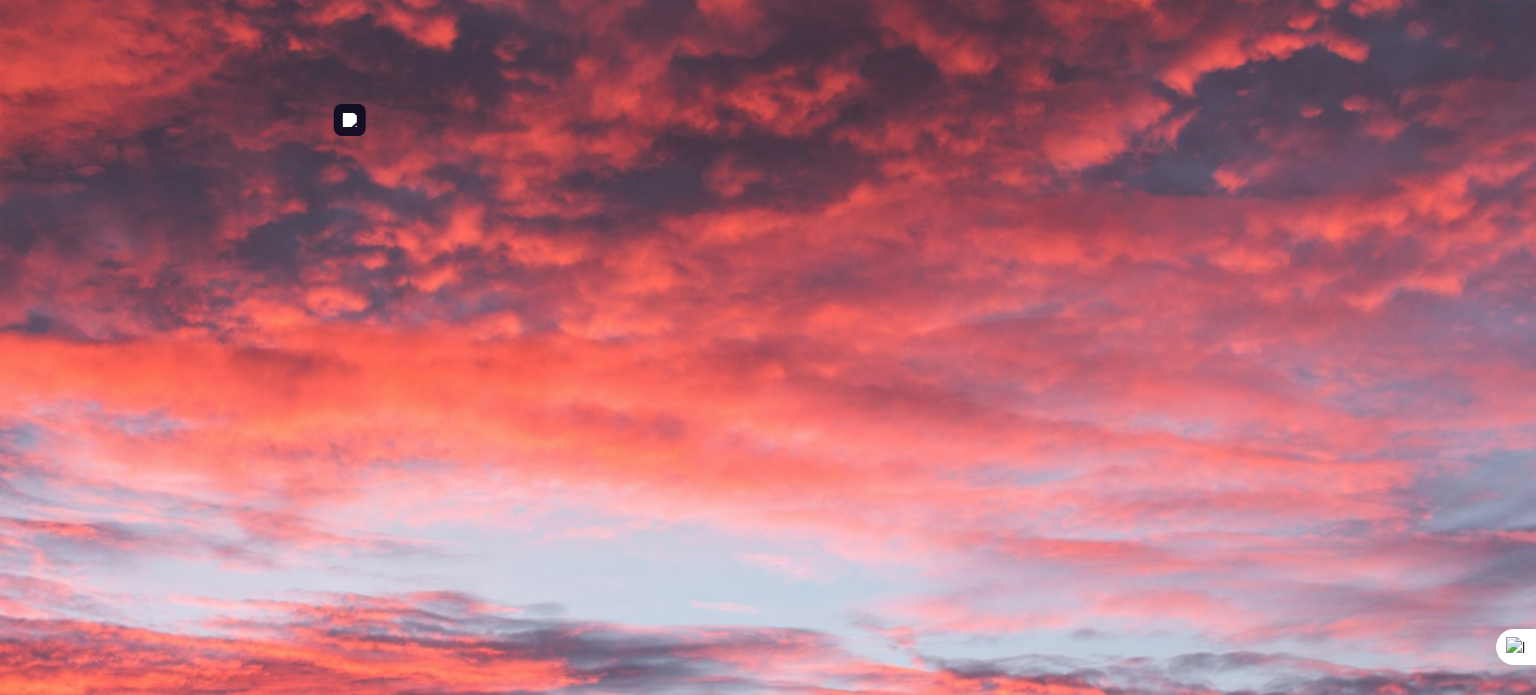 scroll, scrollTop: 155, scrollLeft: 0, axis: vertical 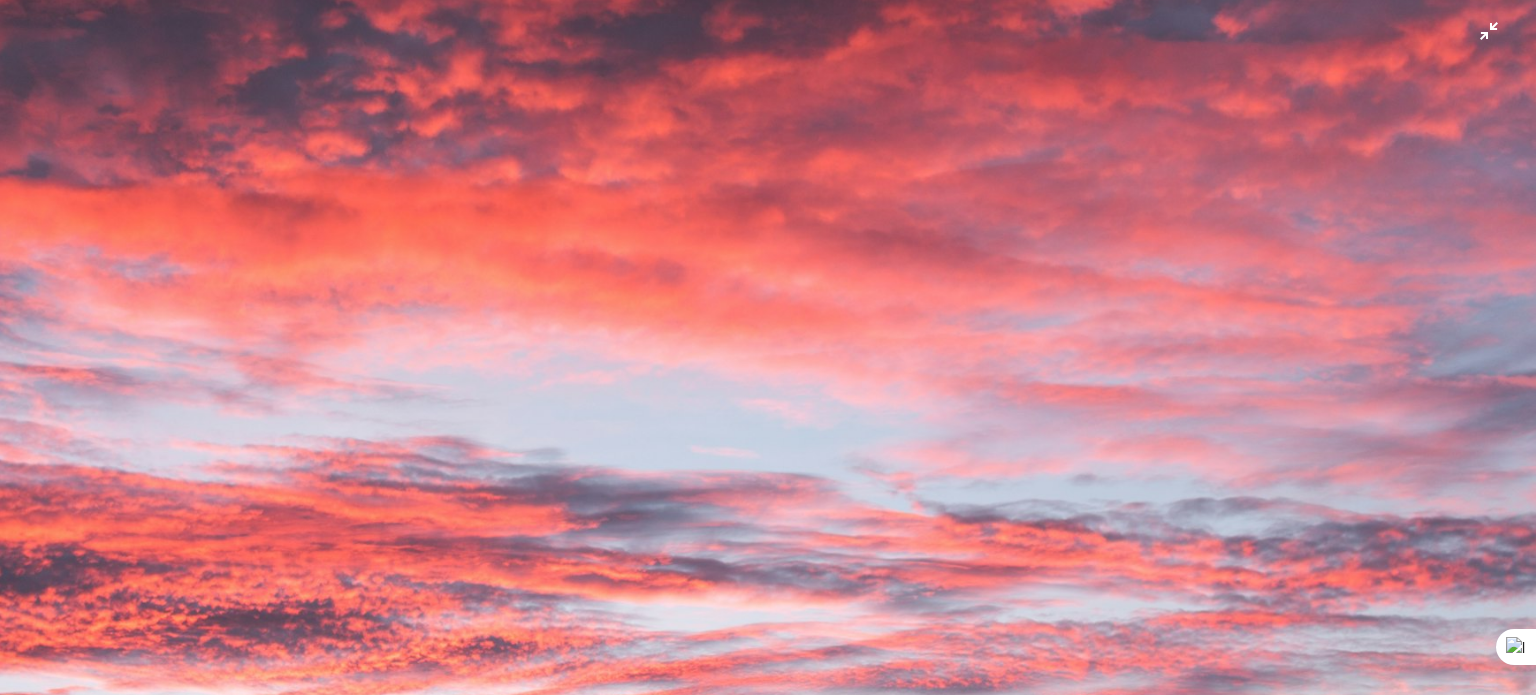 click at bounding box center [768, 356] 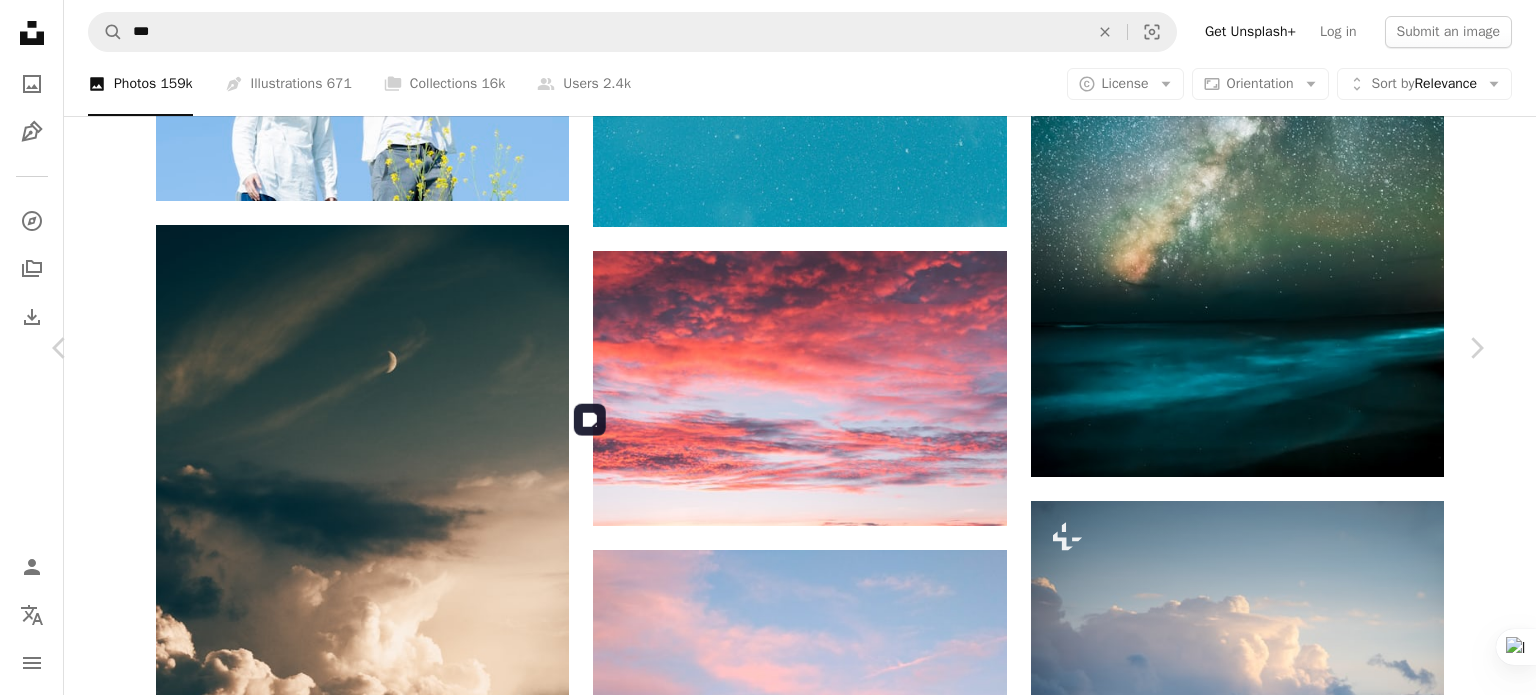 scroll, scrollTop: 2743, scrollLeft: 0, axis: vertical 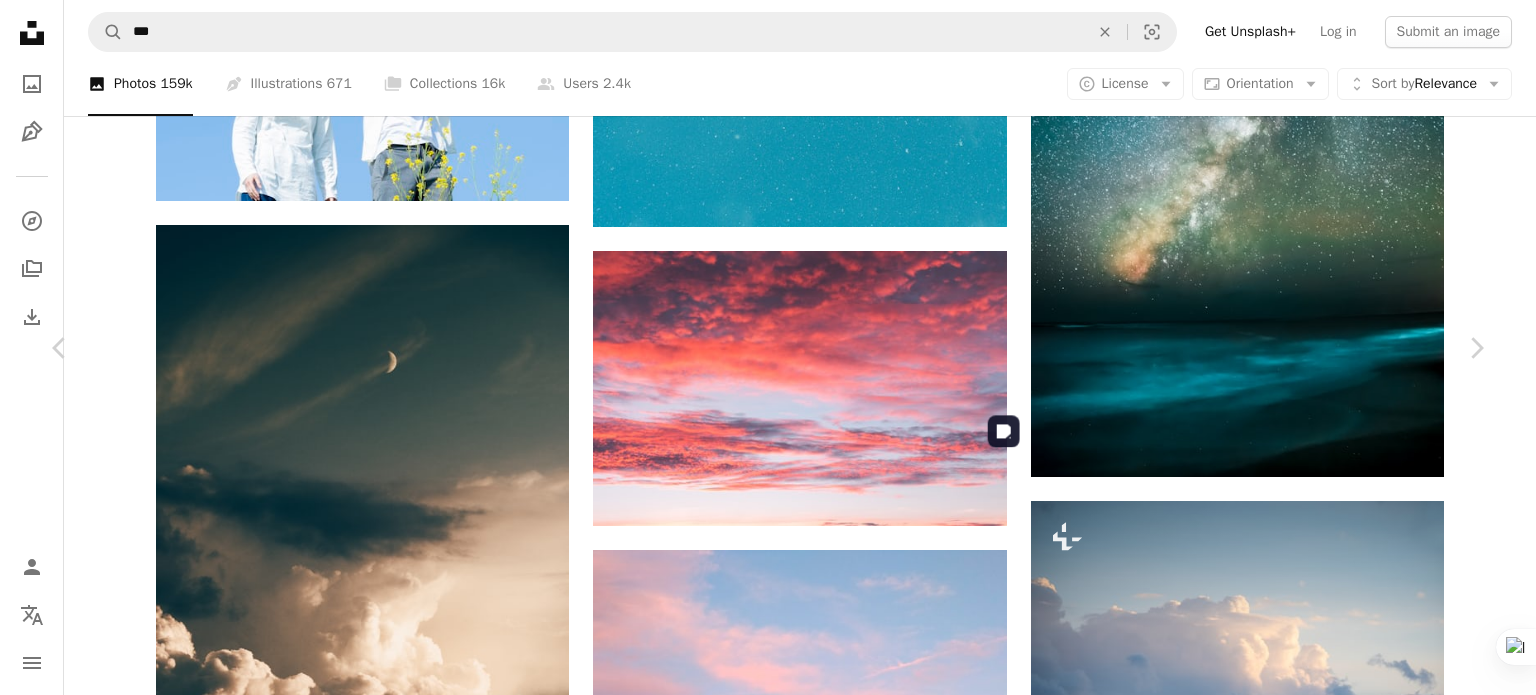 click at bounding box center [1179, 3859] 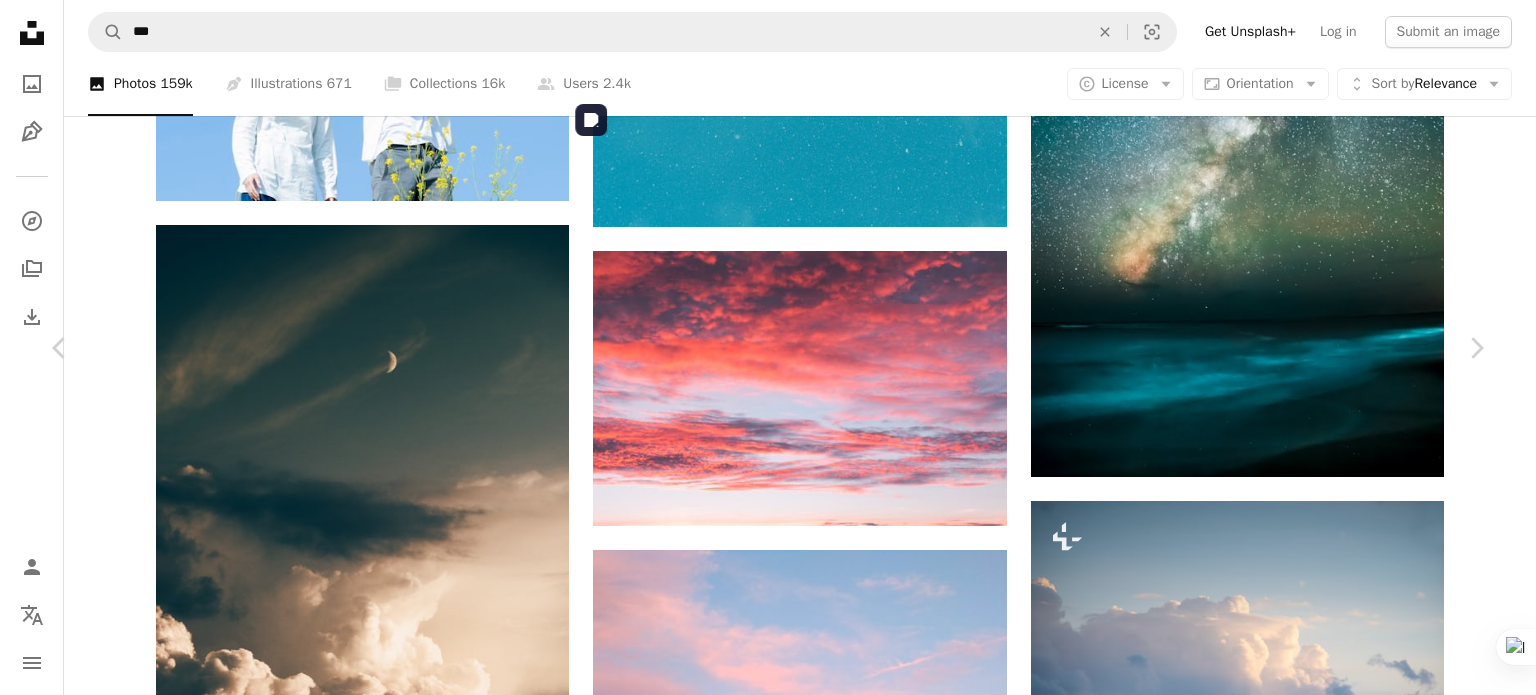 click at bounding box center [760, 4046] 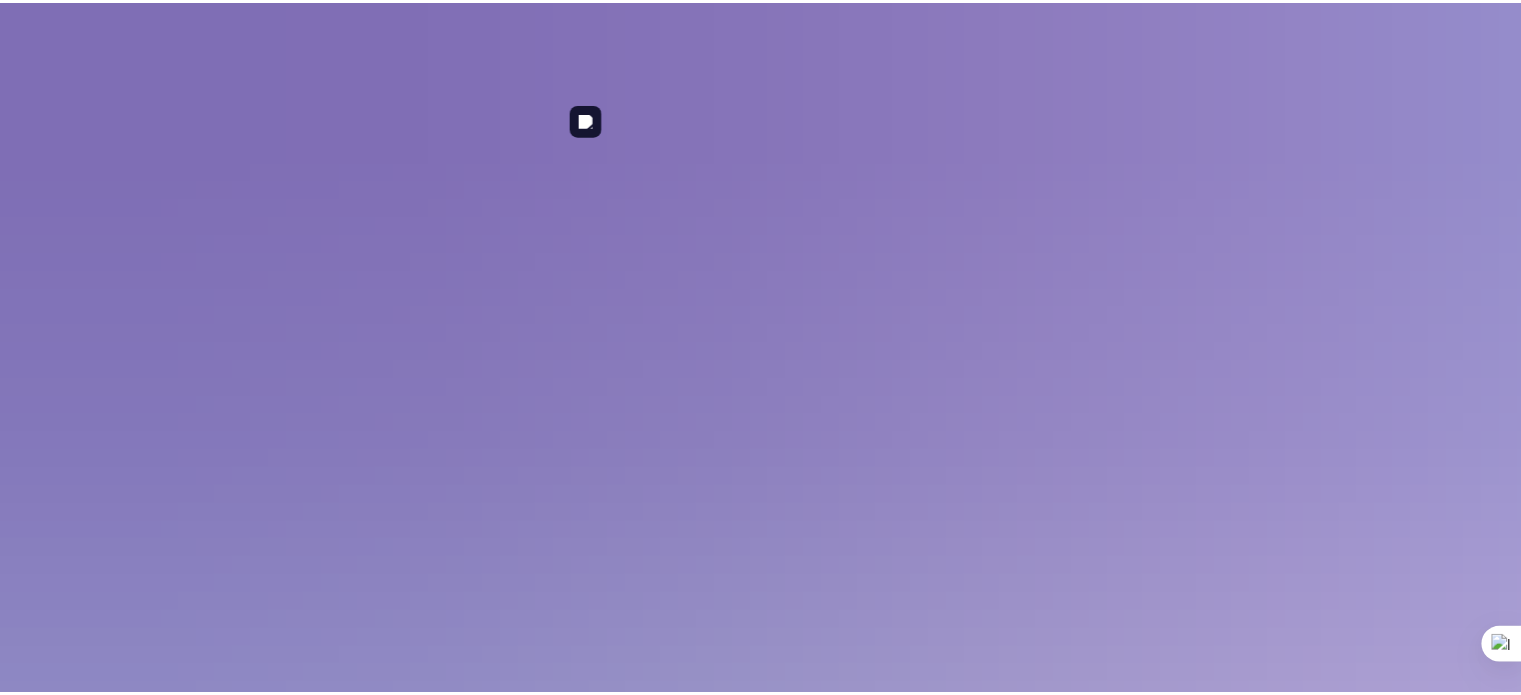 scroll, scrollTop: 783, scrollLeft: 0, axis: vertical 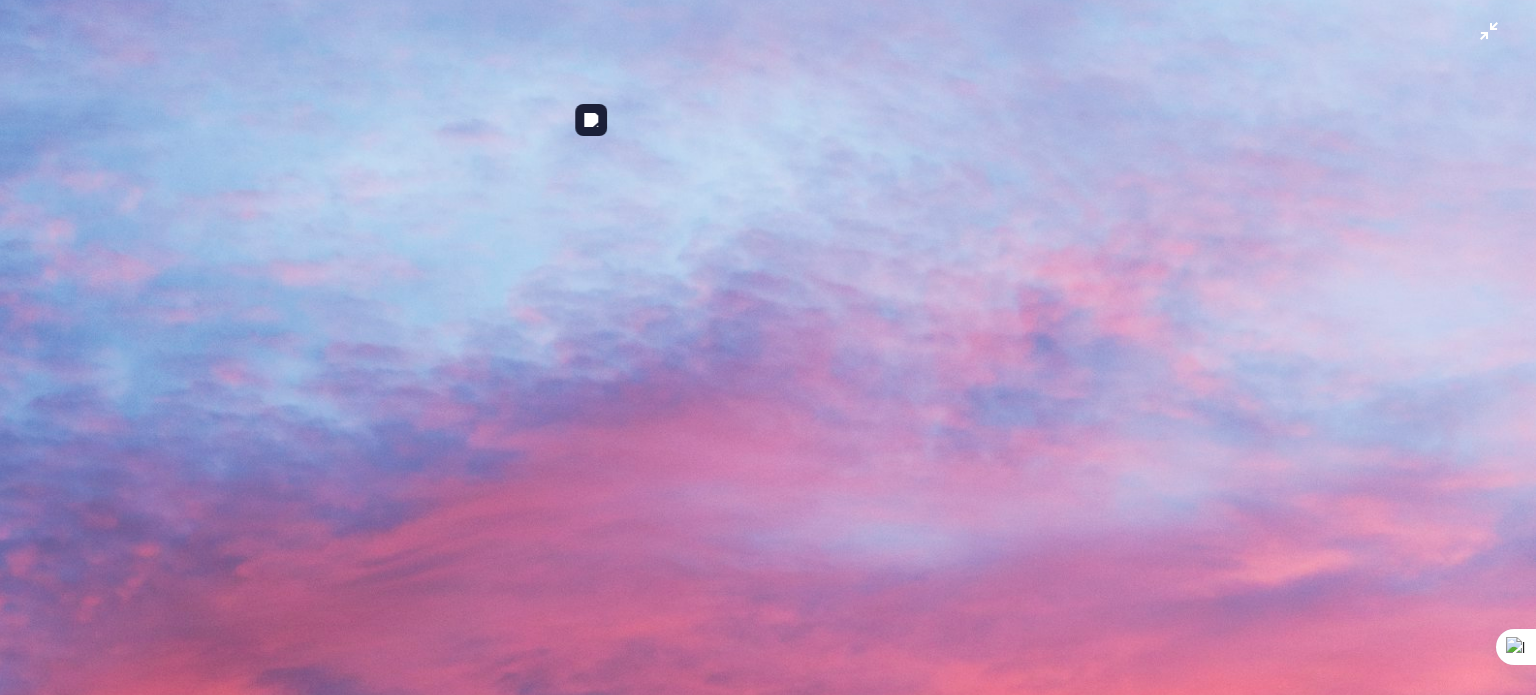 click at bounding box center [768, 369] 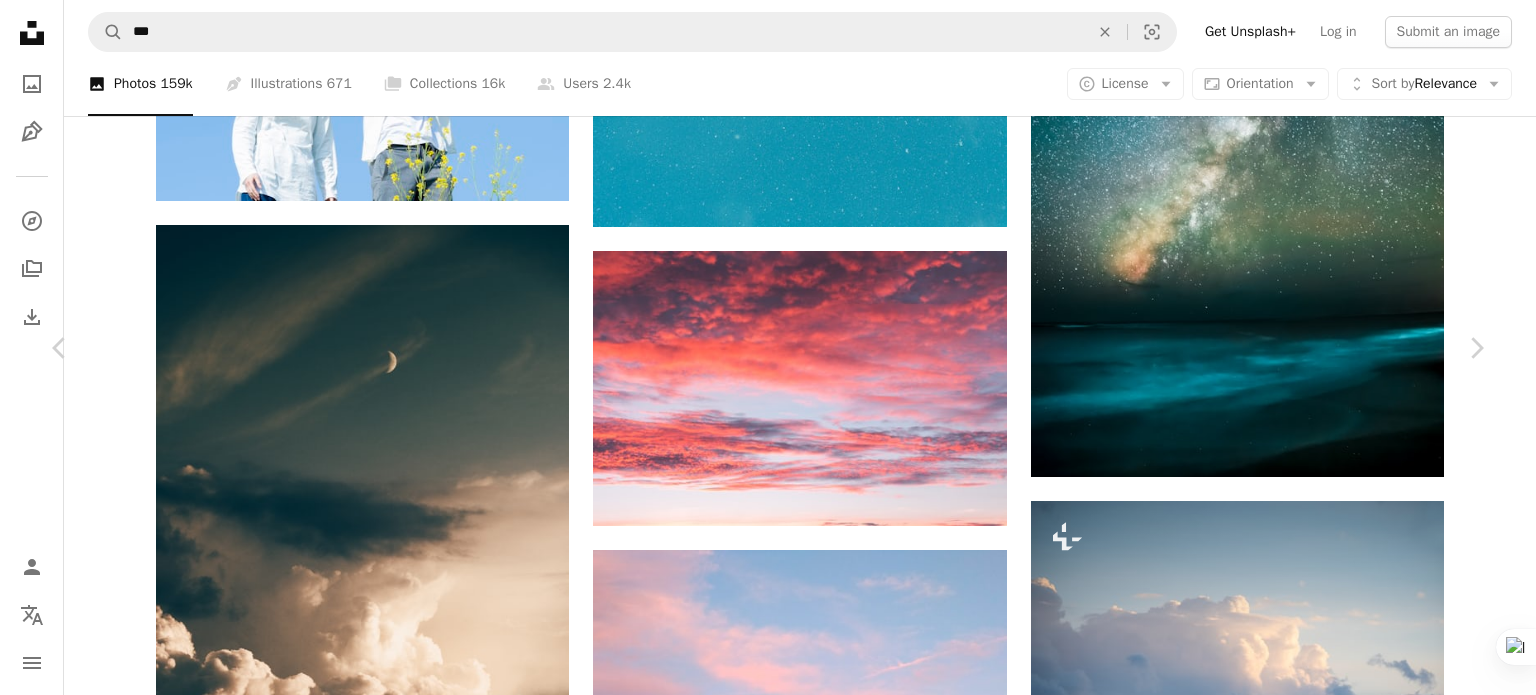 click on "An X shape Chevron left Chevron right [FIRST] [LAST] Available for hire A checkmark inside of a circle A heart A plus sign Edit image   Plus sign for Unsplash+ Download free Chevron down Zoom in Views 15,399 Downloads 248 A forward-right arrow Share Info icon Info More Actions A map marker [CITY], [COUNTRY] Calendar outlined Published on  June 27, 2022 Camera Canon, EOS 6D Safety Free to use under the  Unsplash License sunset sunrise sky background sky wallpaper sky clouds sunset aesthetic sunset cloud blue cloud scenery weather outdoors dawn dusk red sky [COUNTRY] [CITY] cumulus HD Wallpapers Browse premium related images on iStock  |  Save 20% with code UNSPLASH20 View more on iStock  ↗ Related images A heart A plus sign [FIRST] [LAST] Arrow pointing down Plus sign for Unsplash+ A heart A plus sign [FIRST] [LAST] For  Unsplash+ A lock   Download A heart A plus sign [FIRST] [LAST] Available for hire A checkmark inside of a circle Arrow pointing down Plus sign for Unsplash+ A heart A plus sign [FIRST] [LAST] For" at bounding box center (768, 4015) 